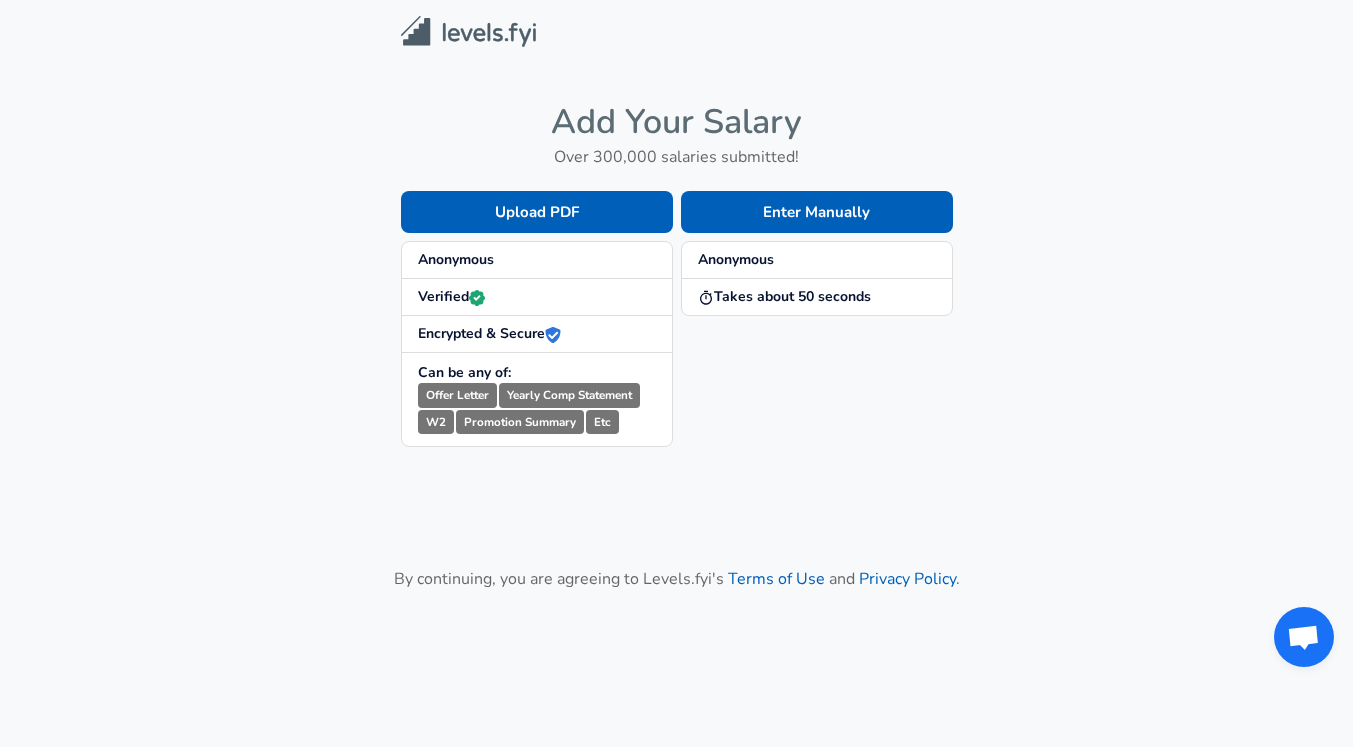 click on "Anonymous" at bounding box center (537, 260) 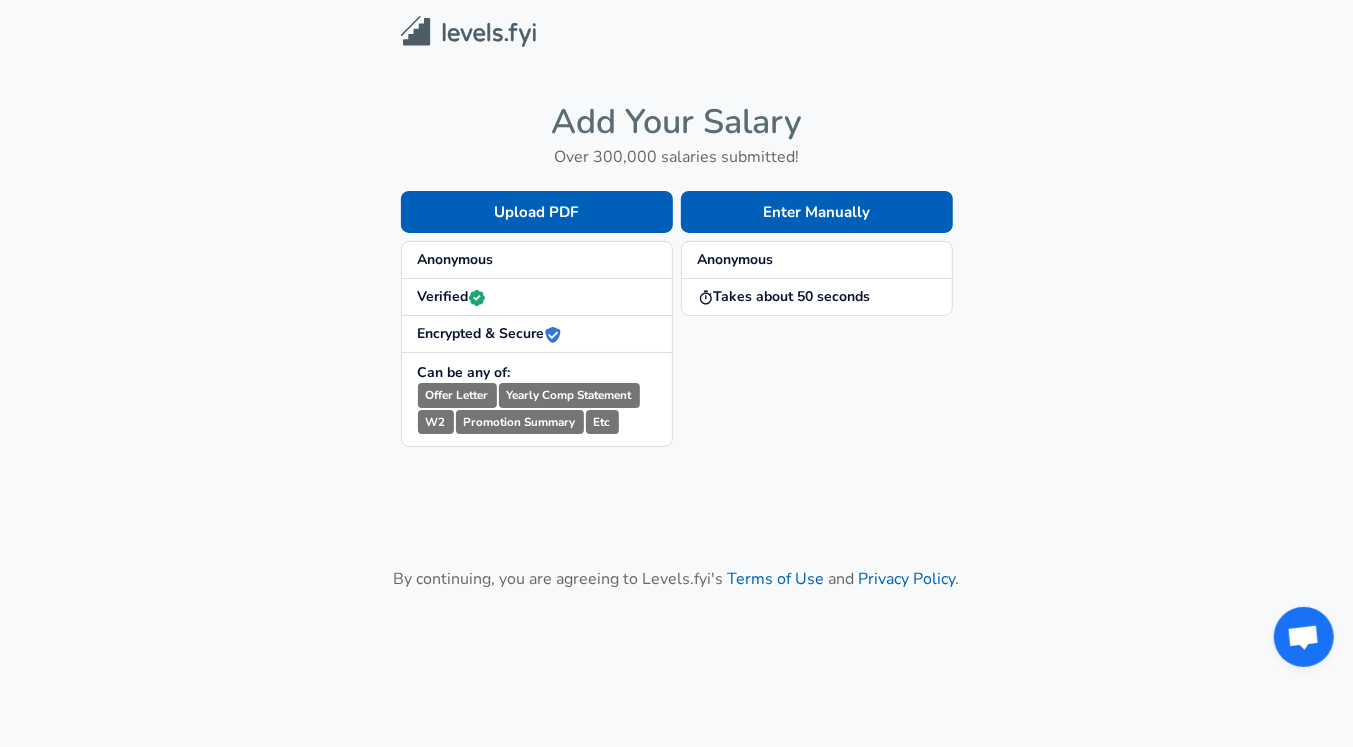 scroll, scrollTop: 0, scrollLeft: 0, axis: both 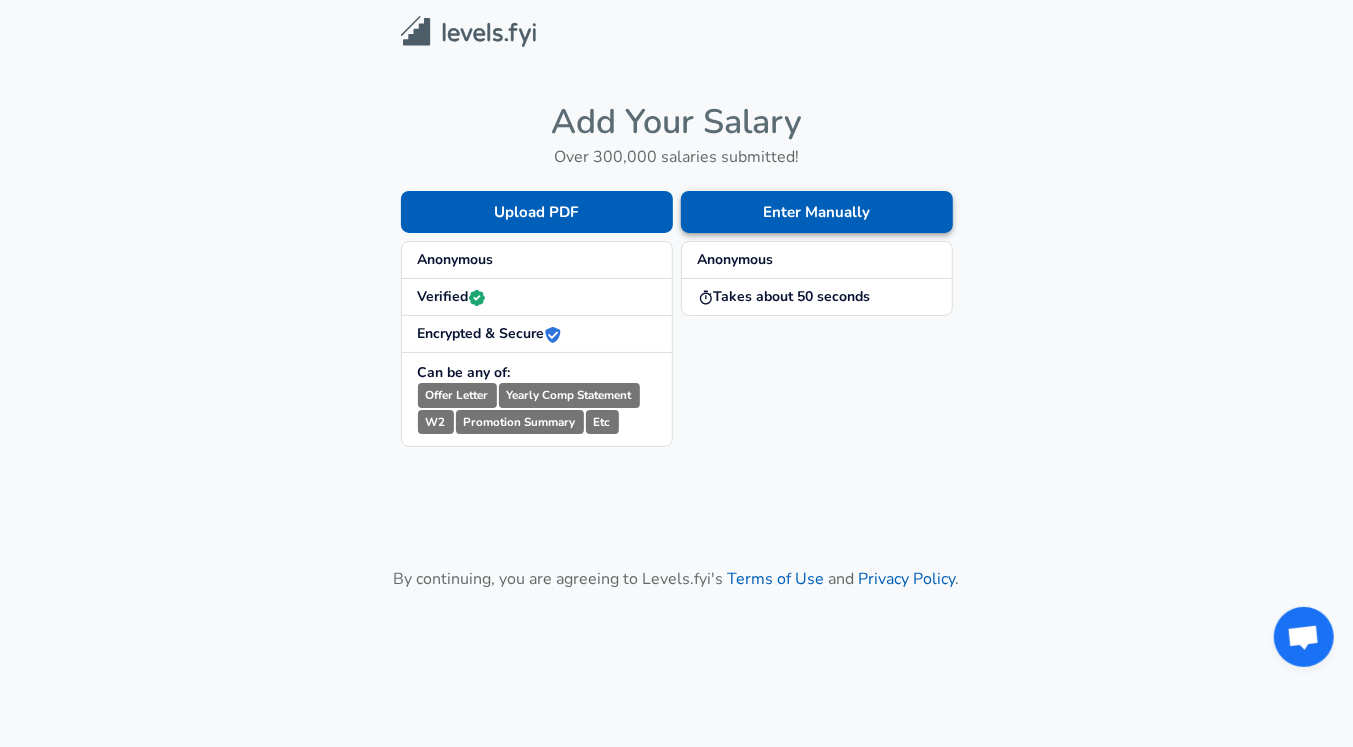 click on "Enter Manually" at bounding box center (817, 212) 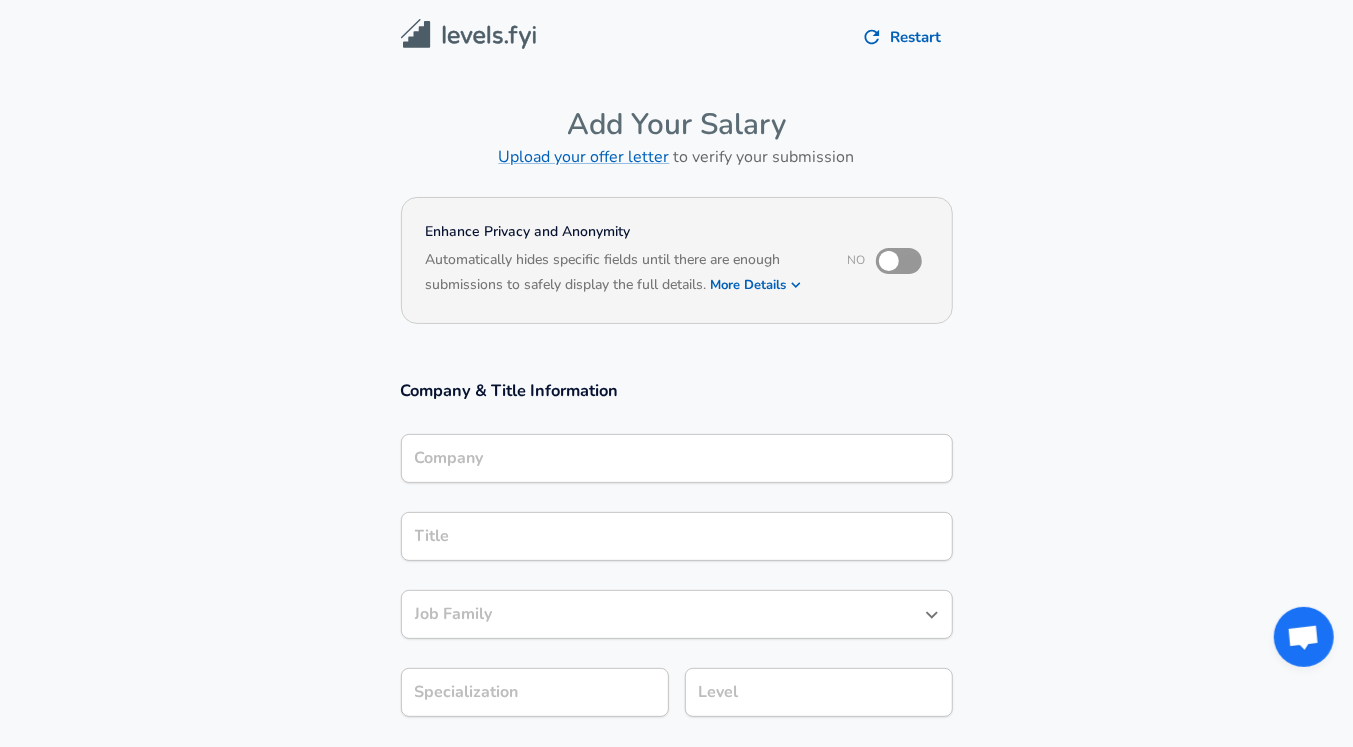 click on "Company" at bounding box center [677, 458] 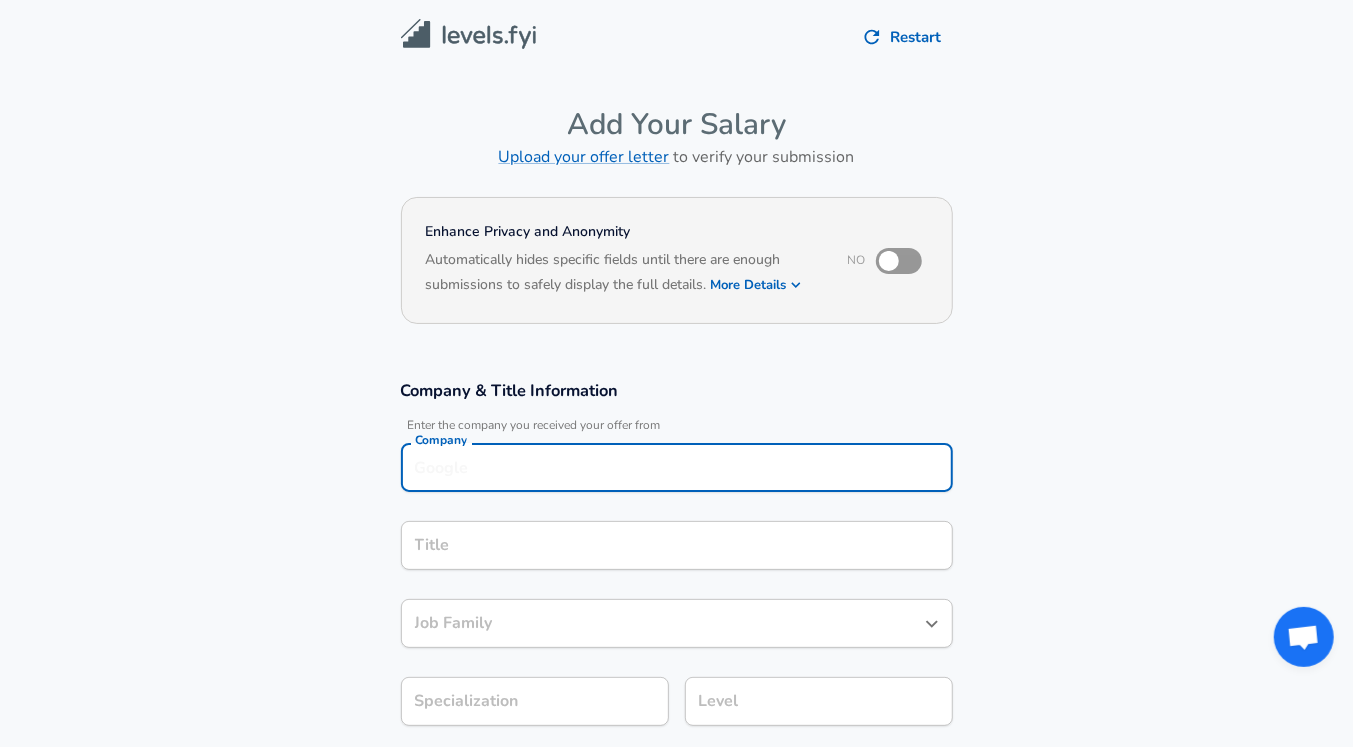 scroll, scrollTop: 19, scrollLeft: 0, axis: vertical 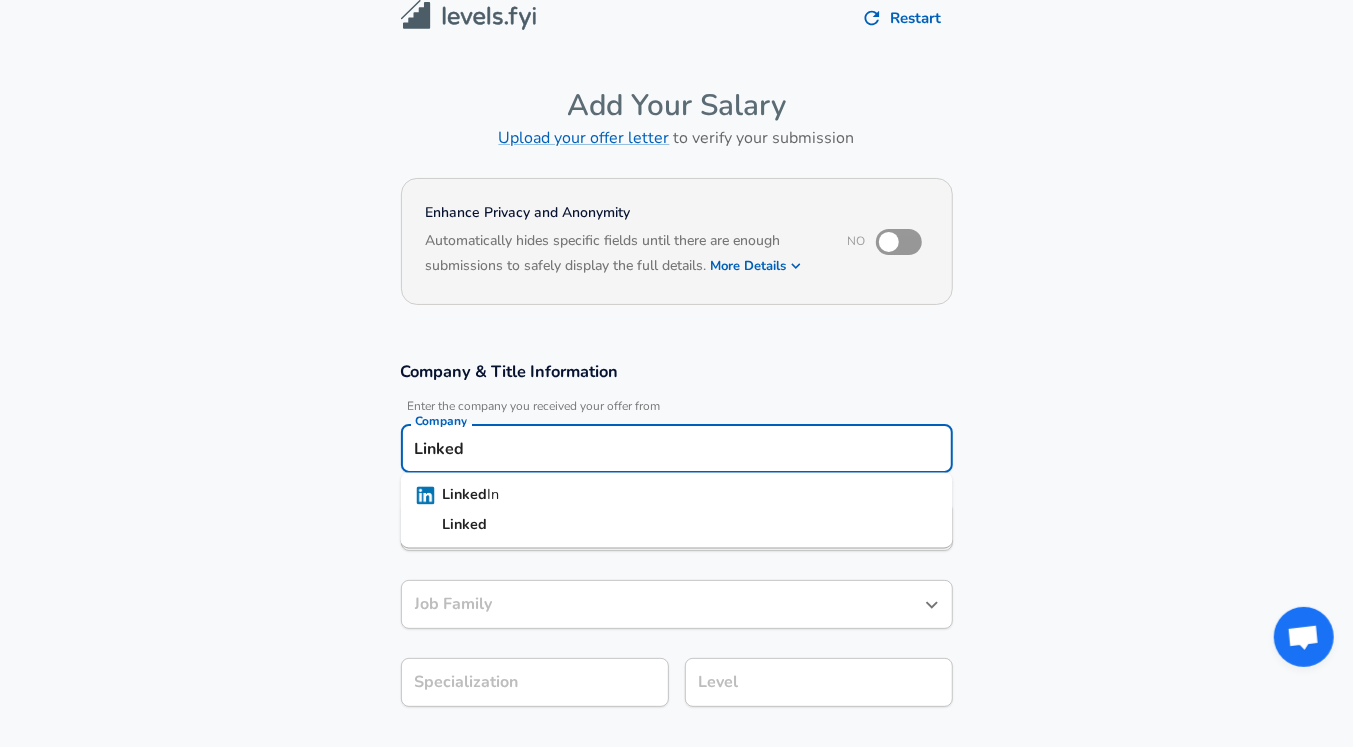 click on "Linked In" at bounding box center (677, 496) 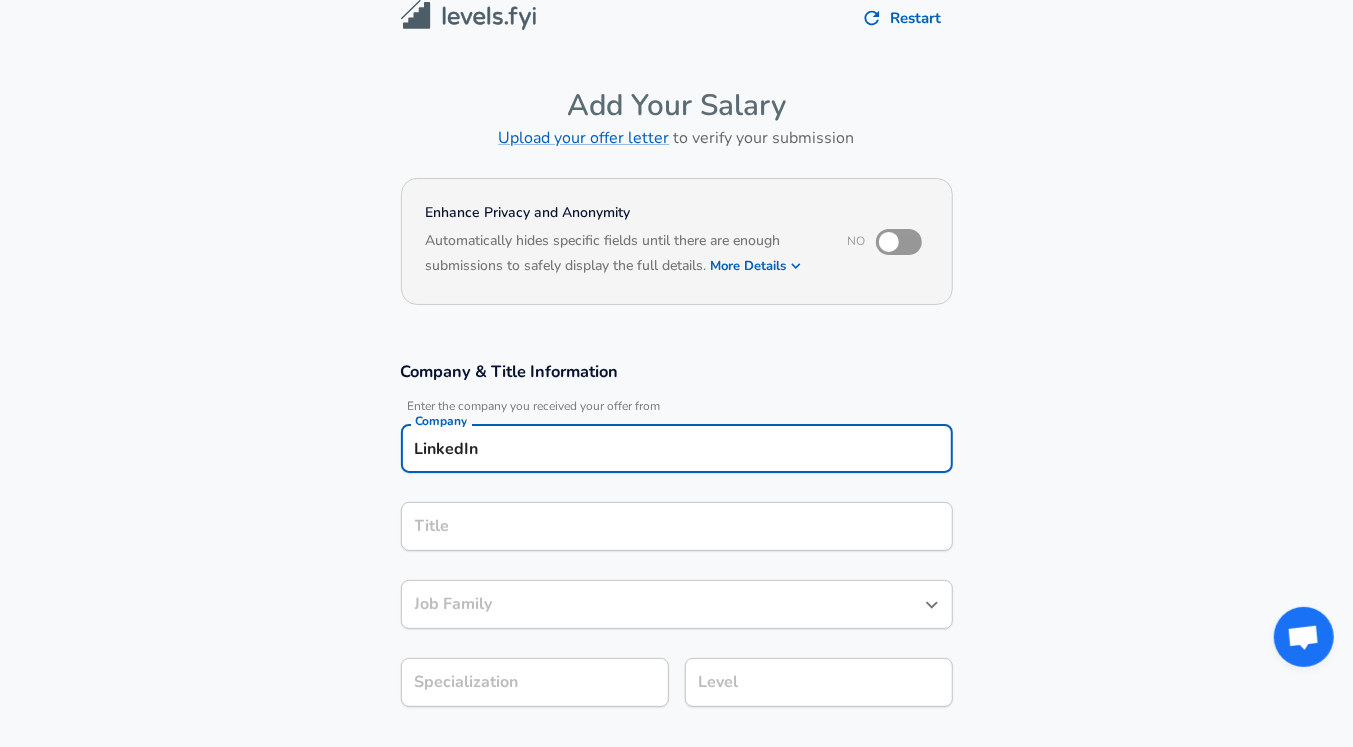 type on "LinkedIn" 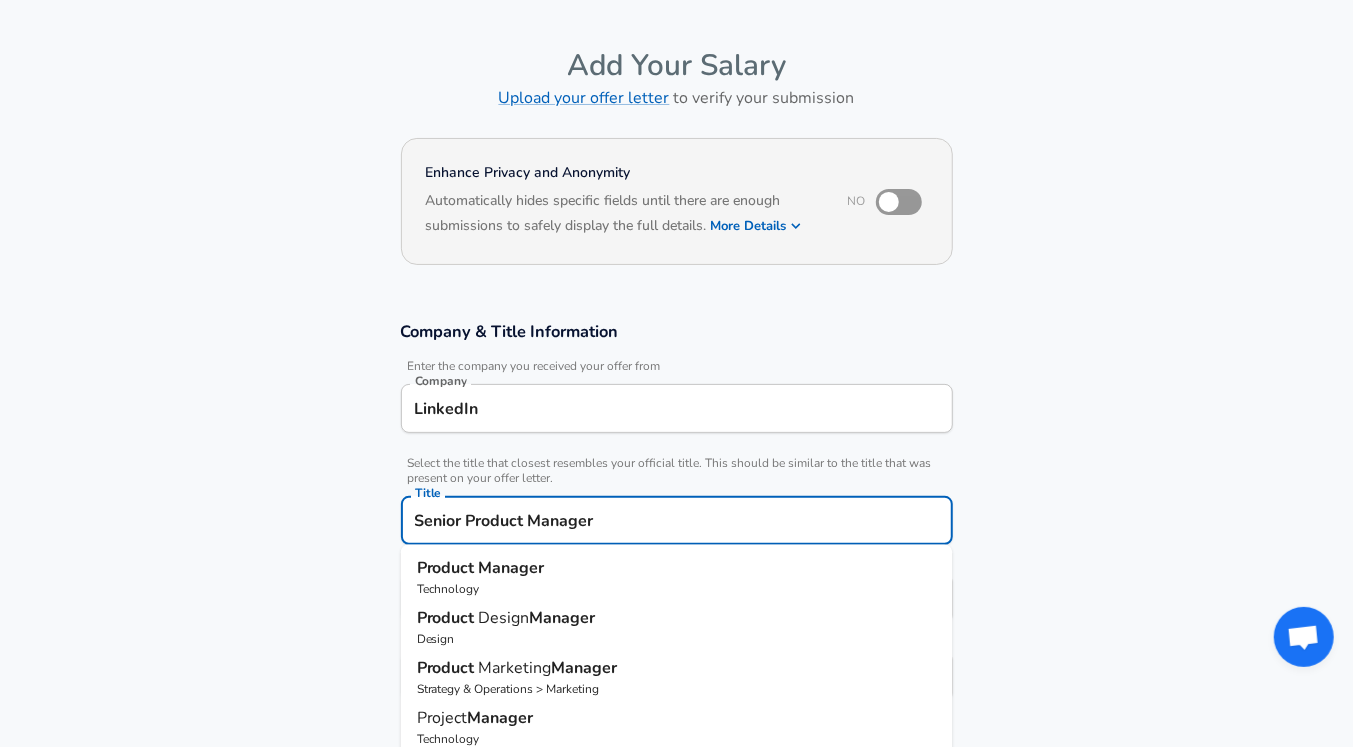 type on "Senior Product Manager" 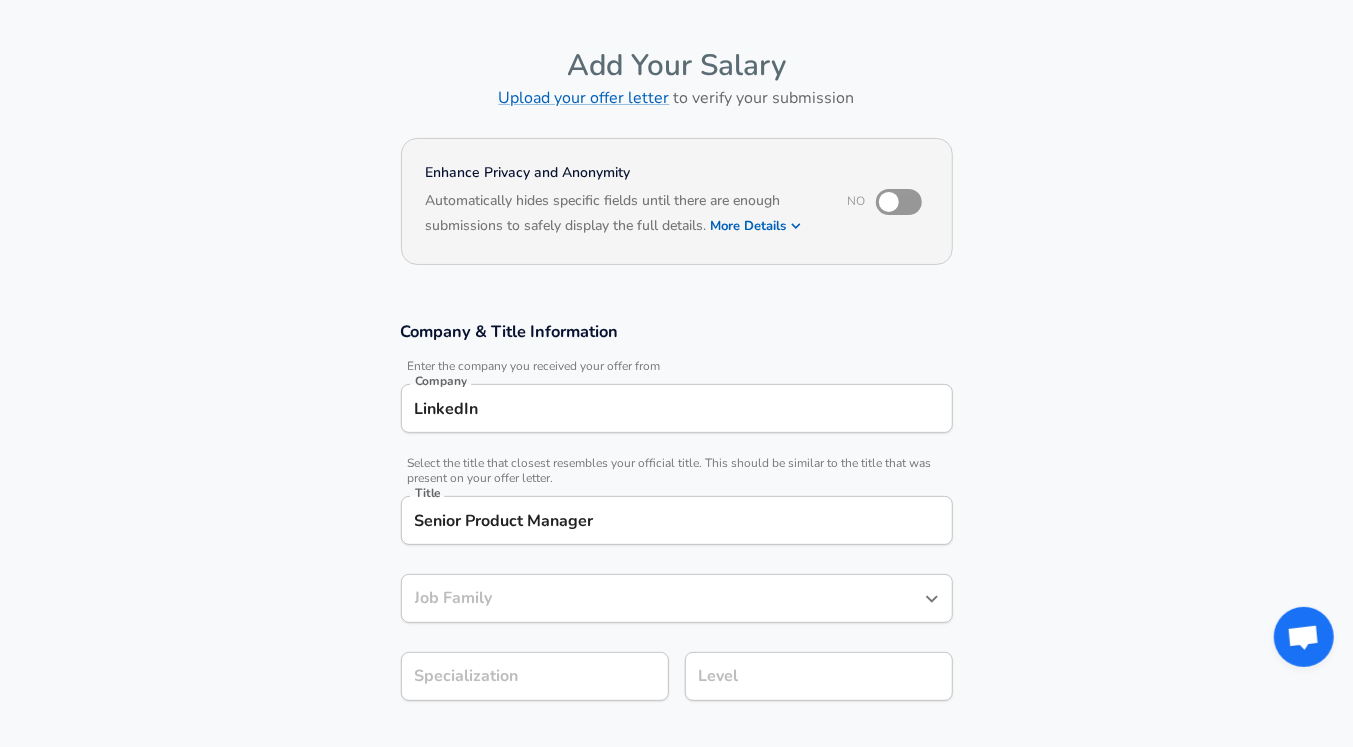 click on "Job Family Job Family" at bounding box center (677, 601) 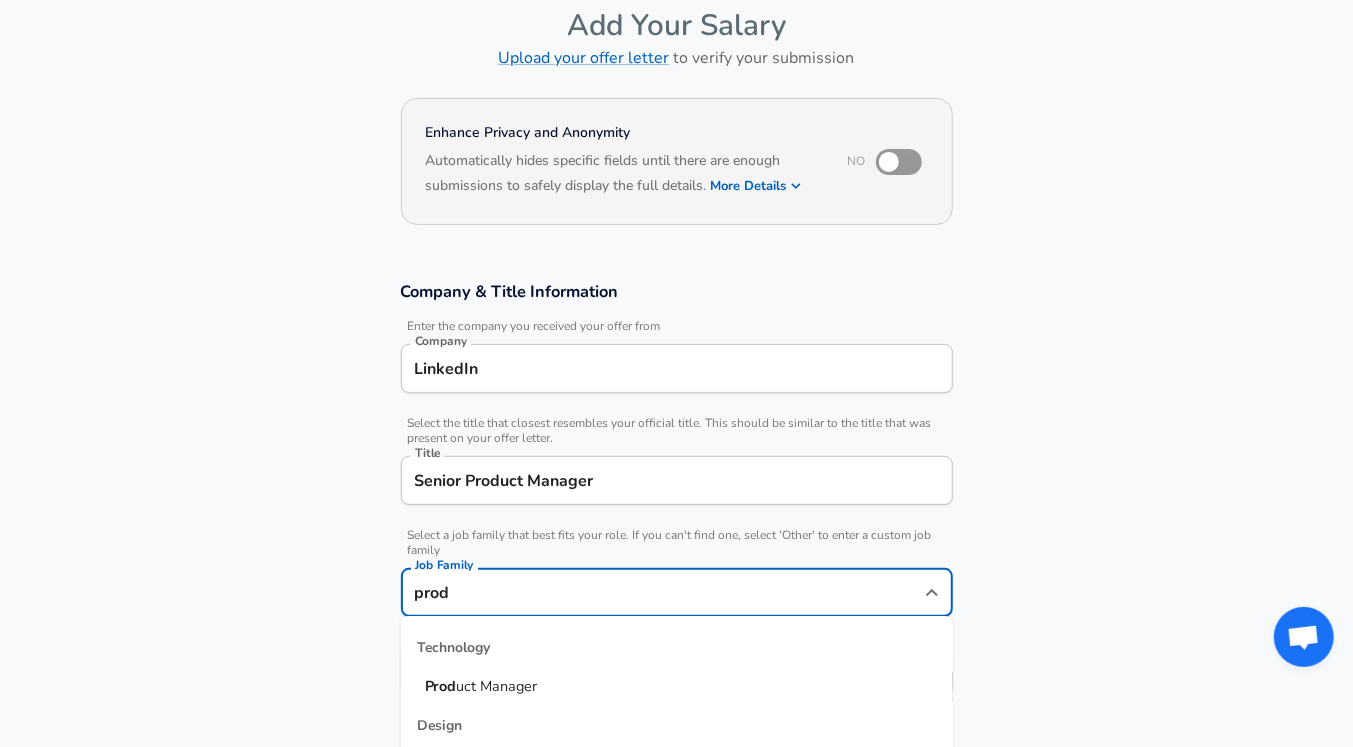 click on "uct Manager" at bounding box center (497, 686) 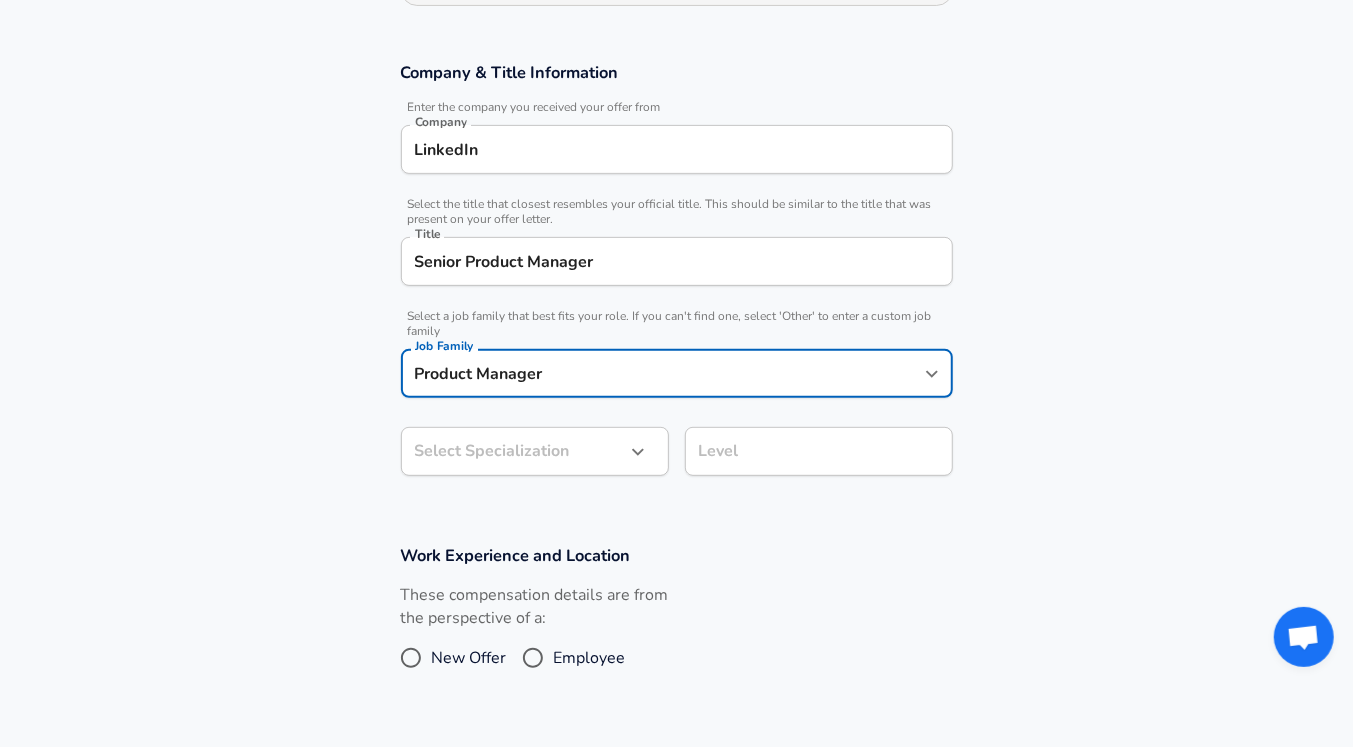 type on "Product Manager" 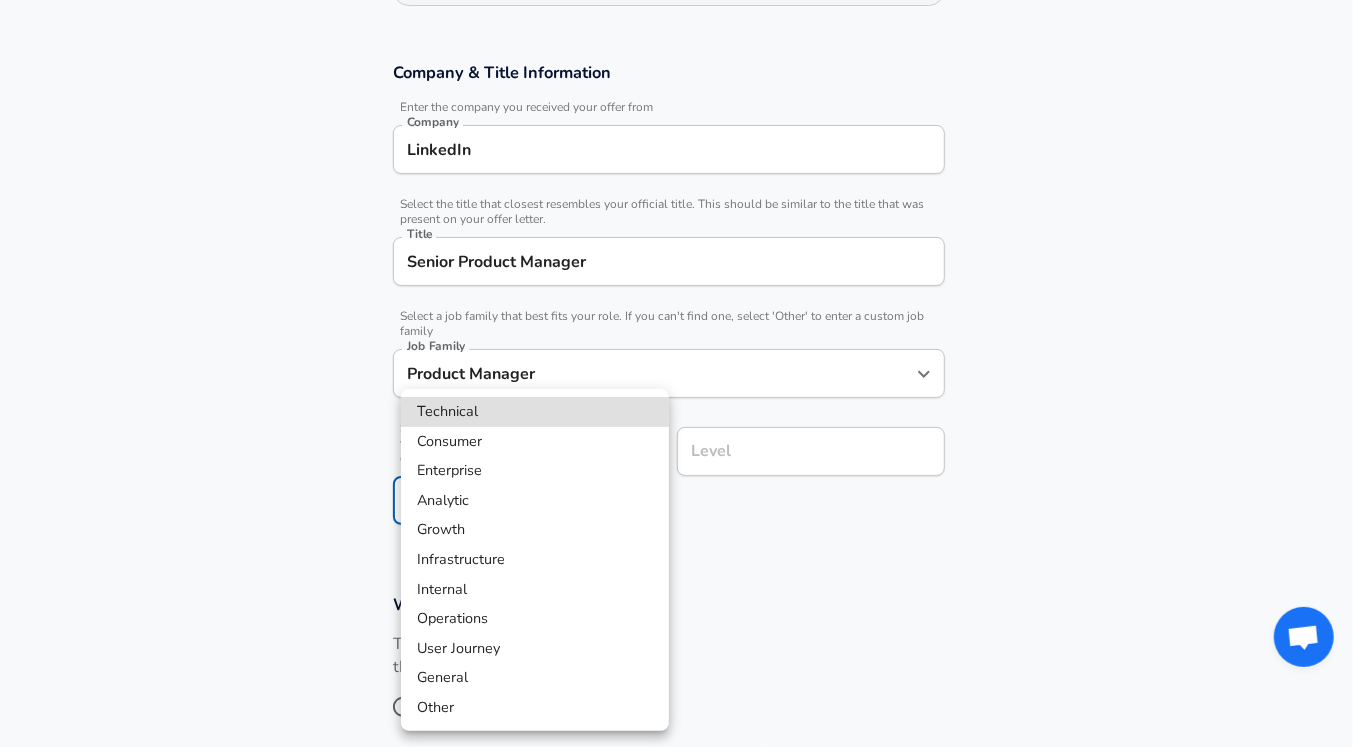 scroll, scrollTop: 378, scrollLeft: 0, axis: vertical 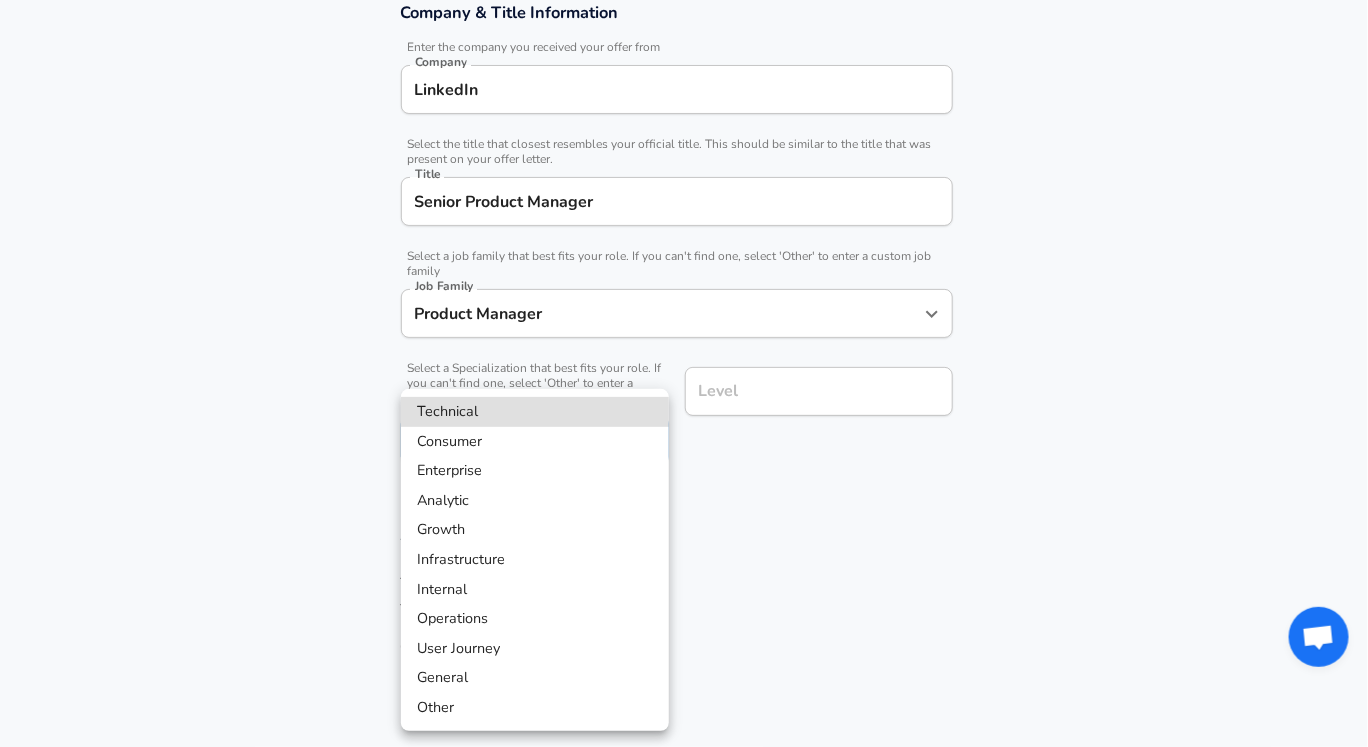 click on "Growth" at bounding box center [535, 530] 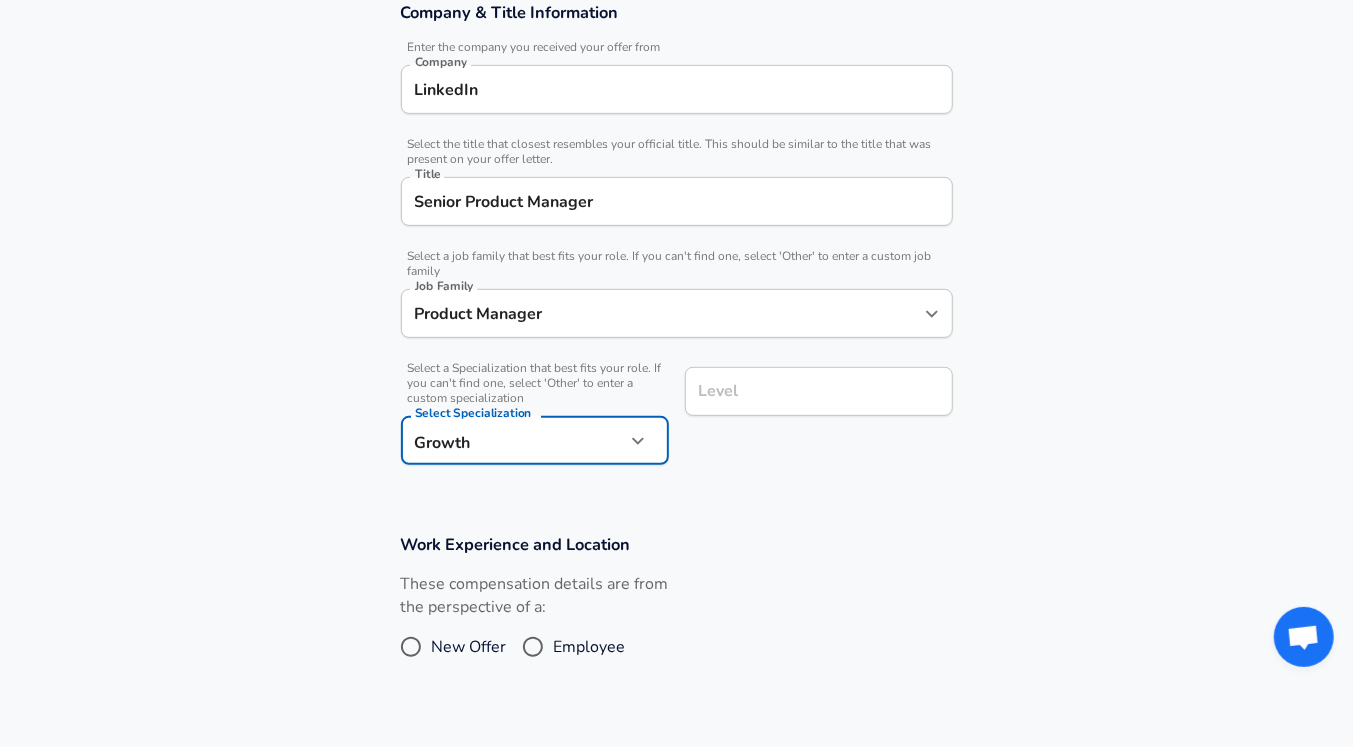 click on "Level" at bounding box center (819, 391) 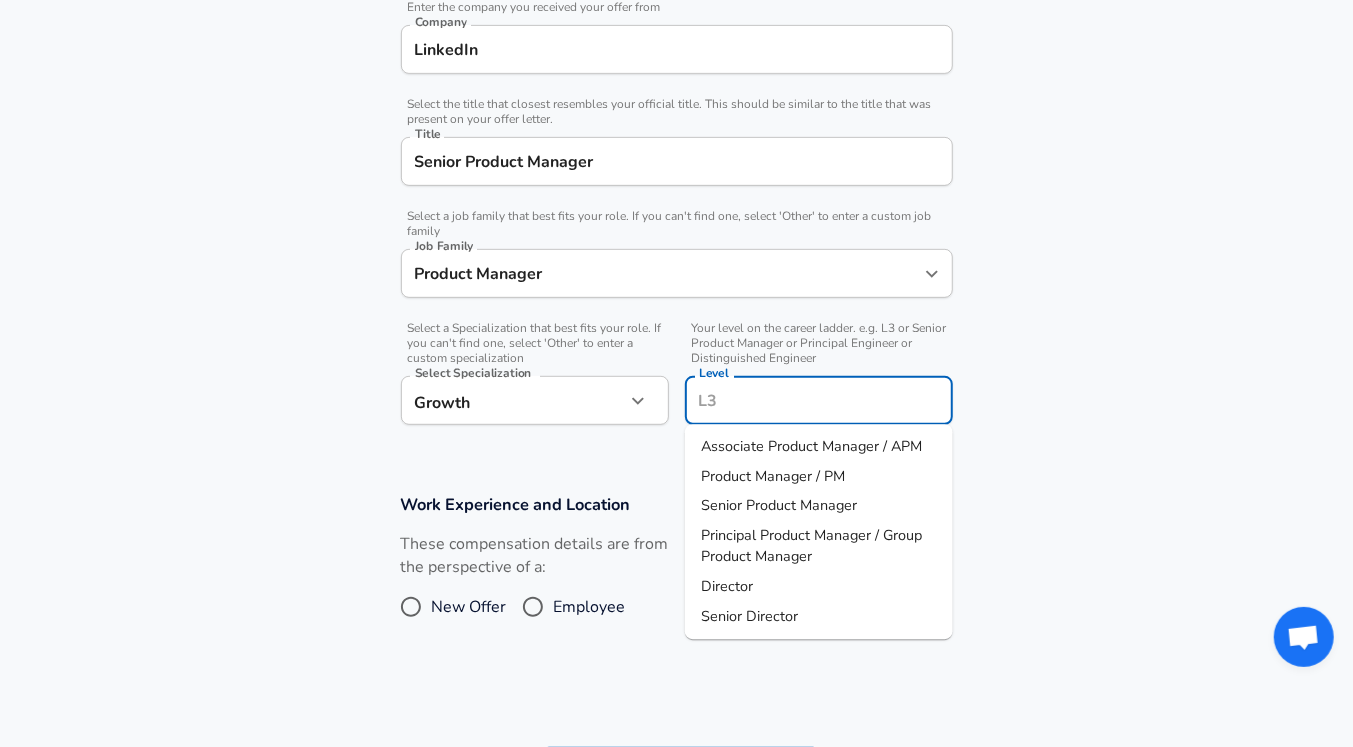 click on "Senior Product Manager" at bounding box center (779, 506) 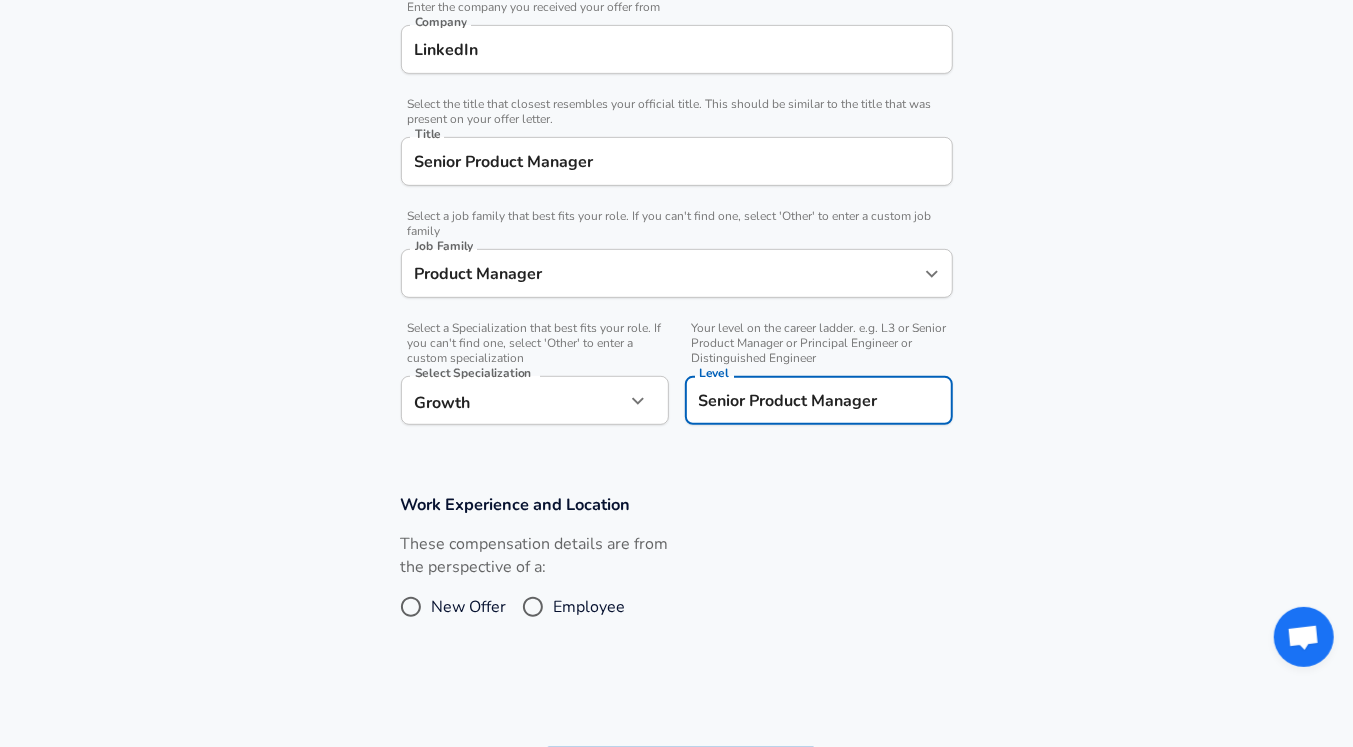 click on "Employee" at bounding box center (533, 607) 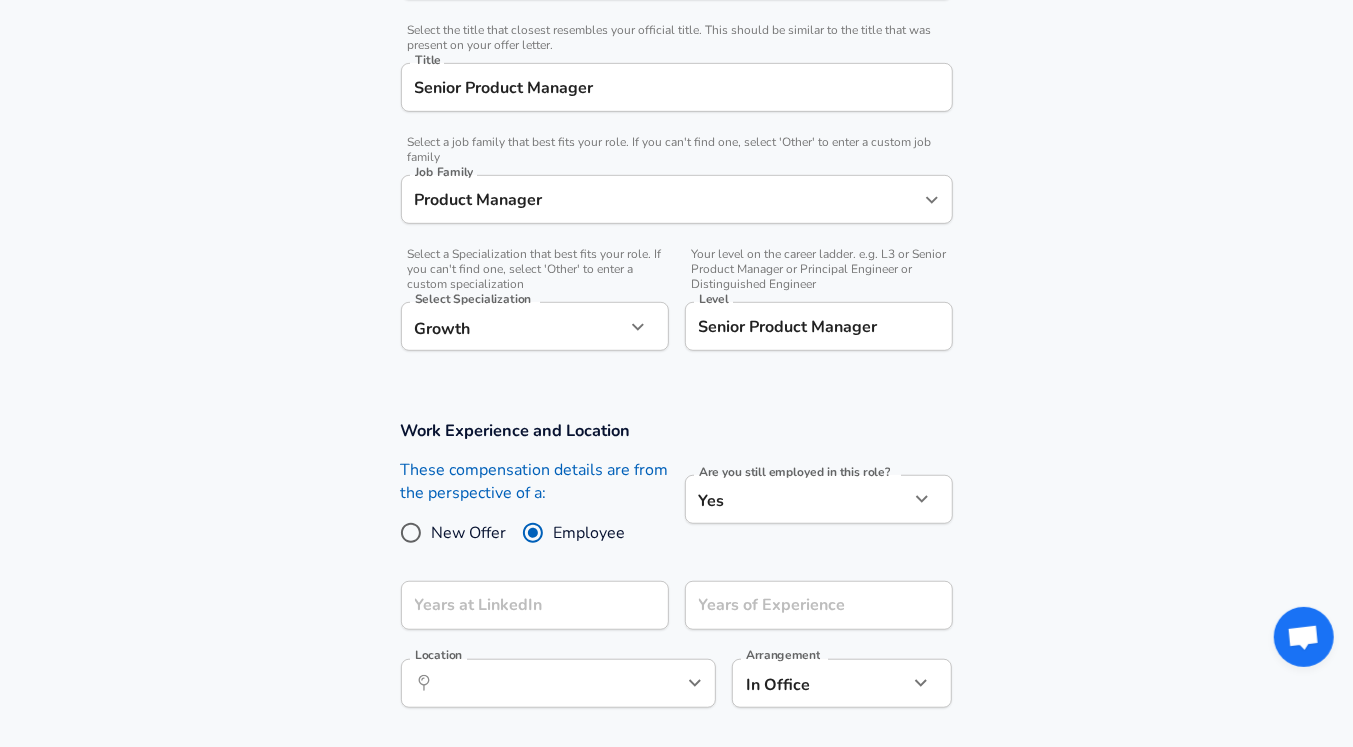 scroll, scrollTop: 498, scrollLeft: 0, axis: vertical 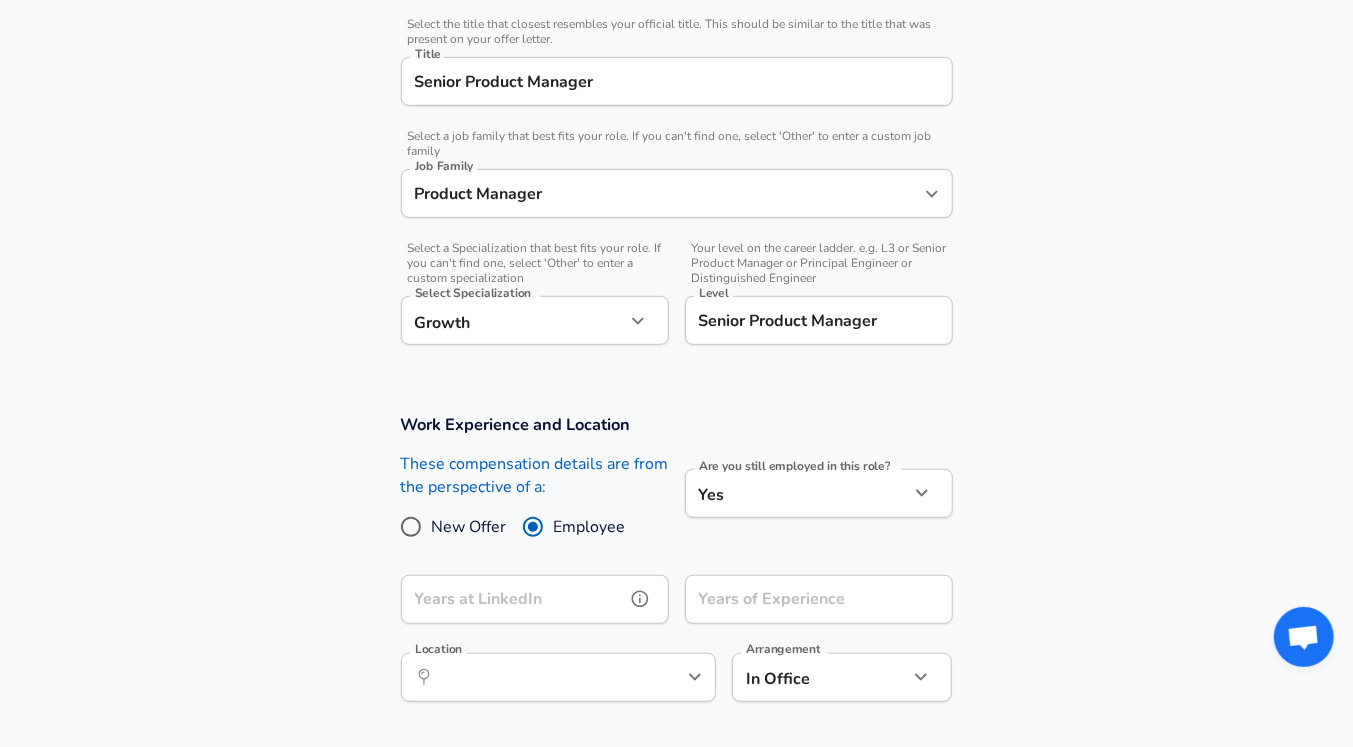 click on "Years at LinkedIn Years at LinkedIn" at bounding box center [535, 602] 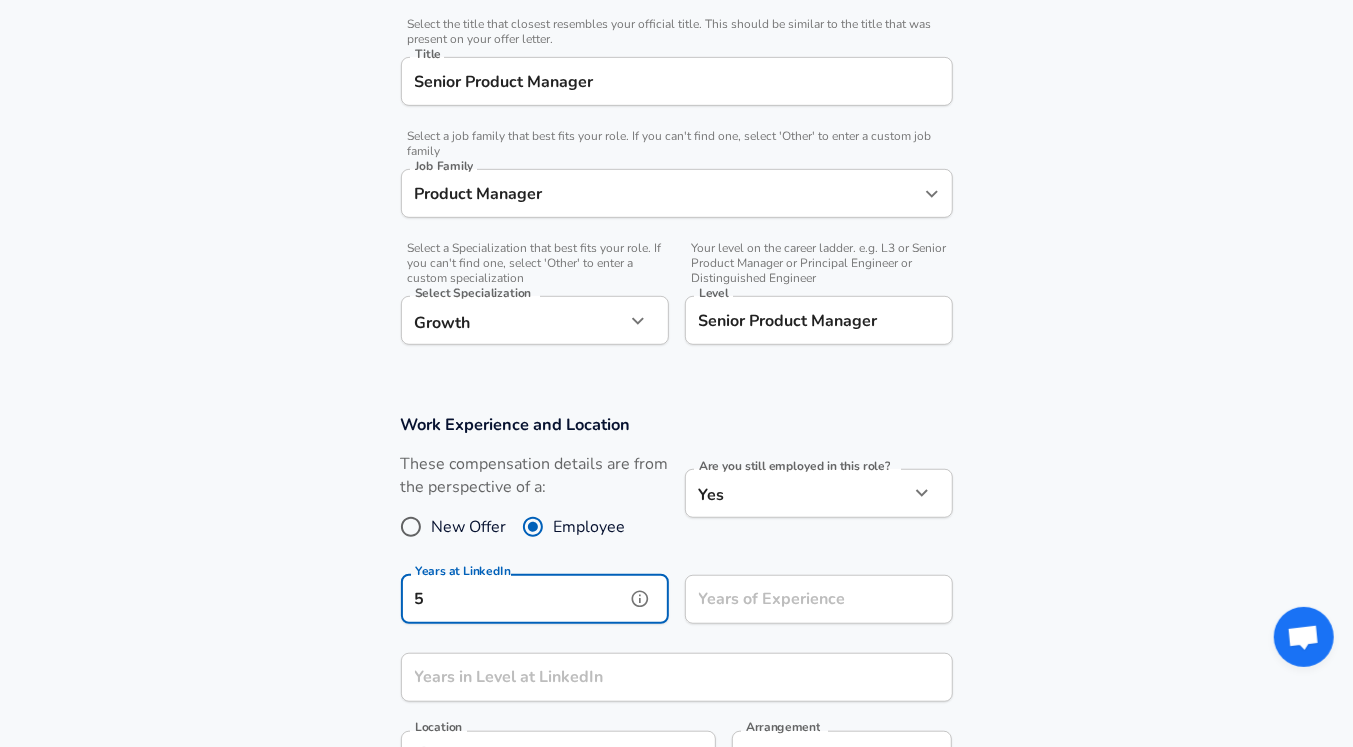 type on "5" 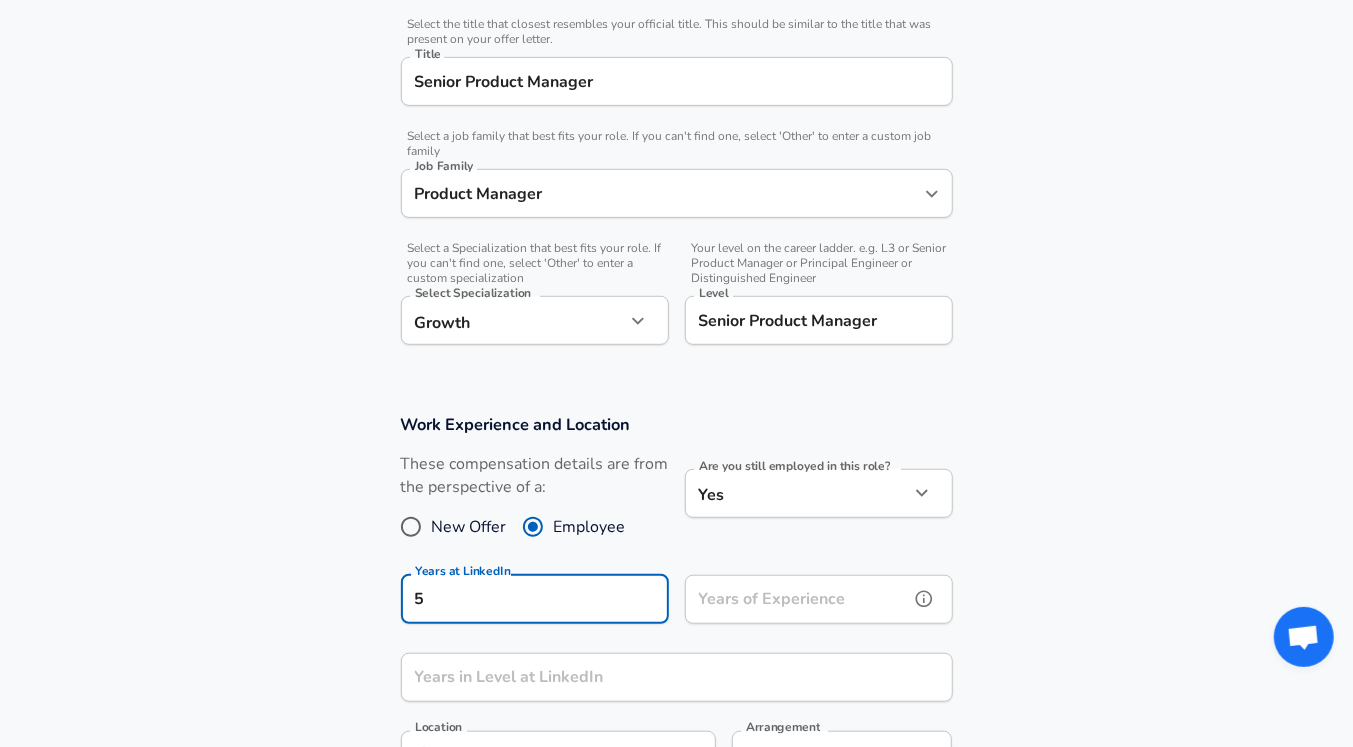 click on "Years of Experience" at bounding box center (797, 599) 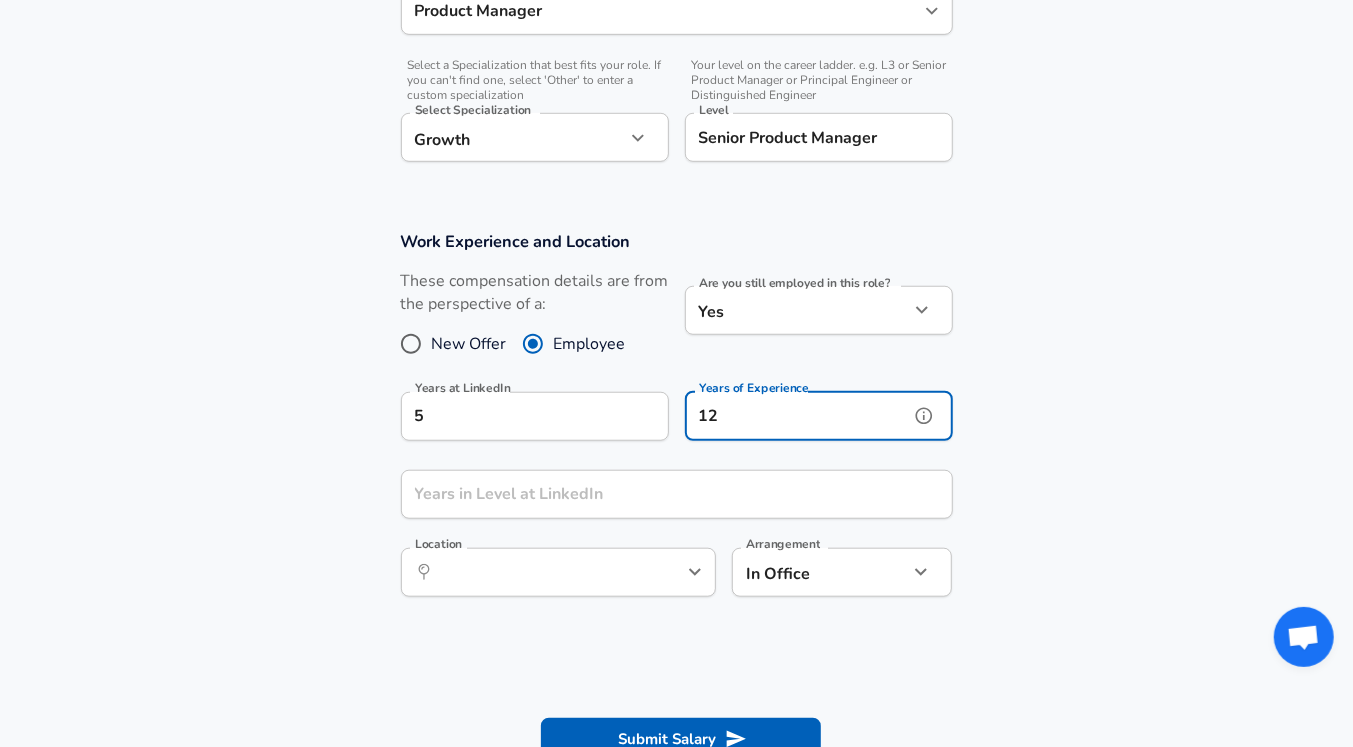 scroll, scrollTop: 715, scrollLeft: 0, axis: vertical 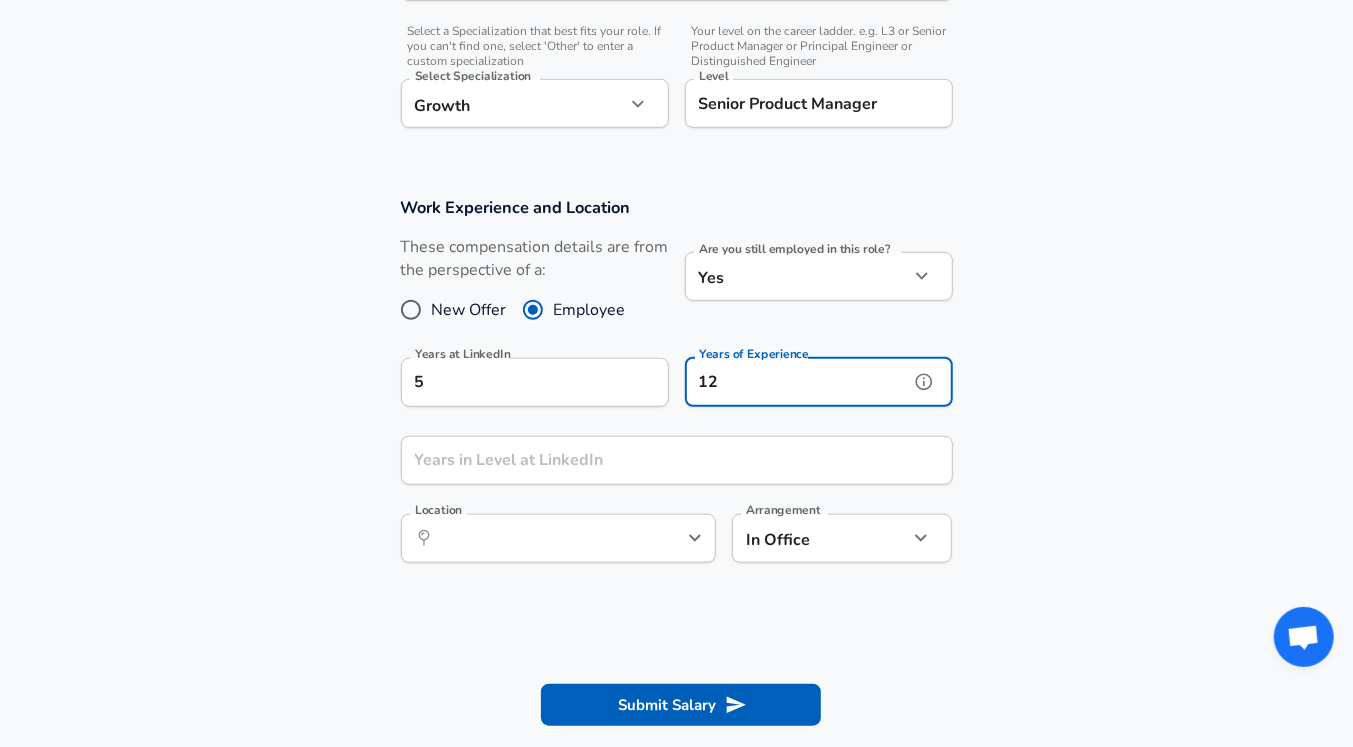 type on "12" 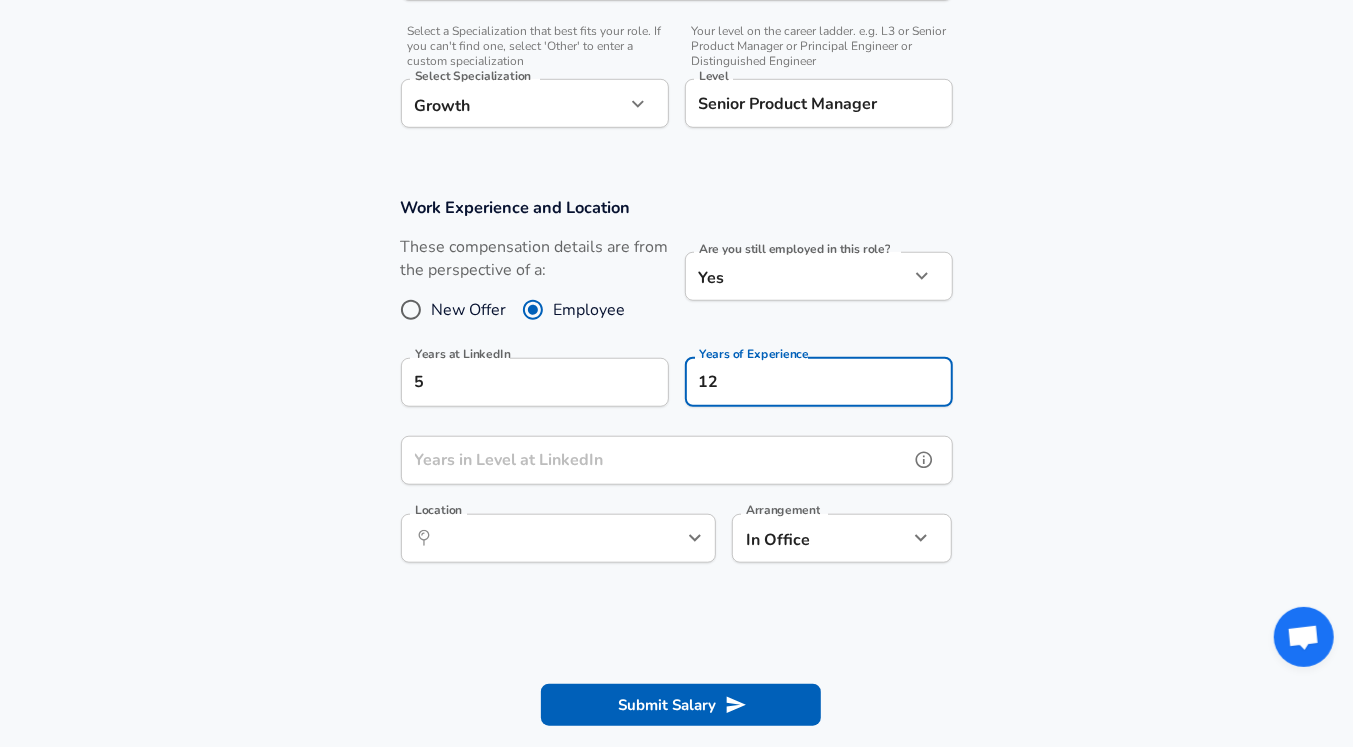 click on "Years in Level at LinkedIn Years in Level at LinkedIn" at bounding box center [677, 463] 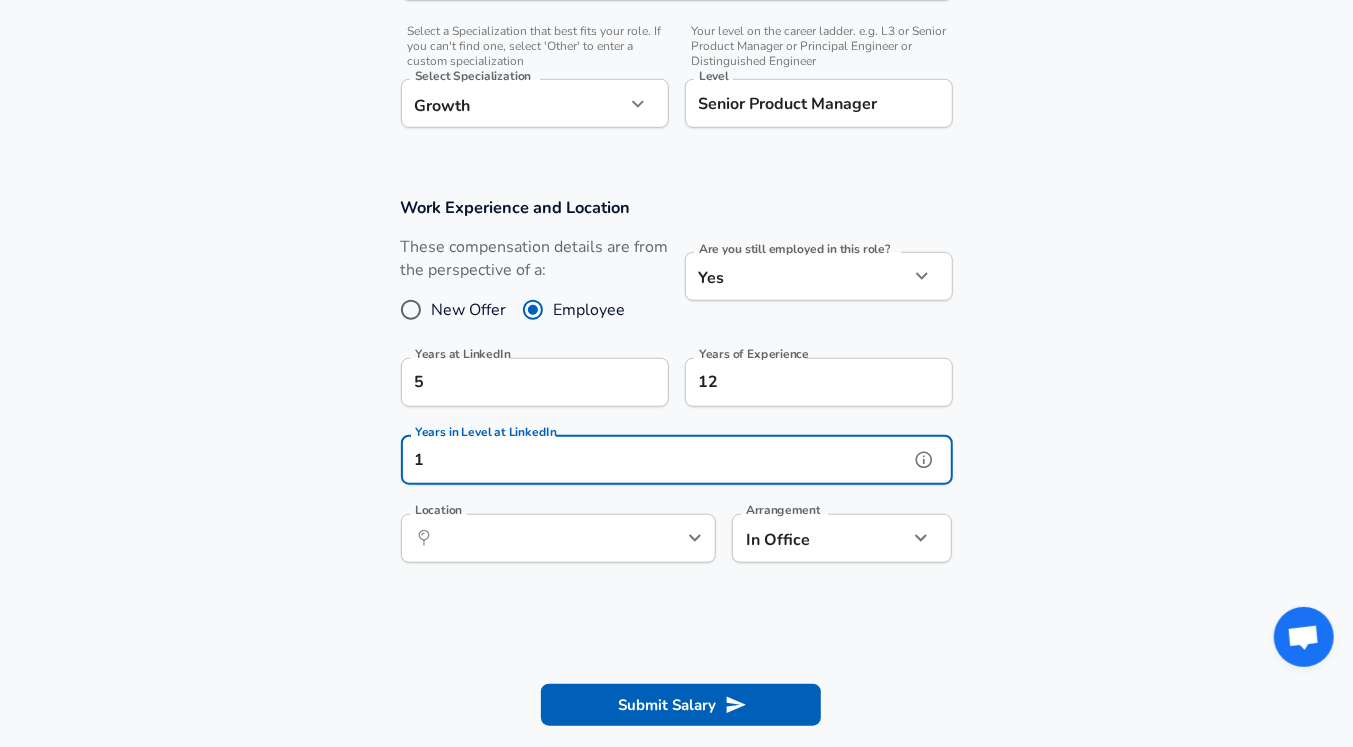click on "​ Location" at bounding box center (558, 538) 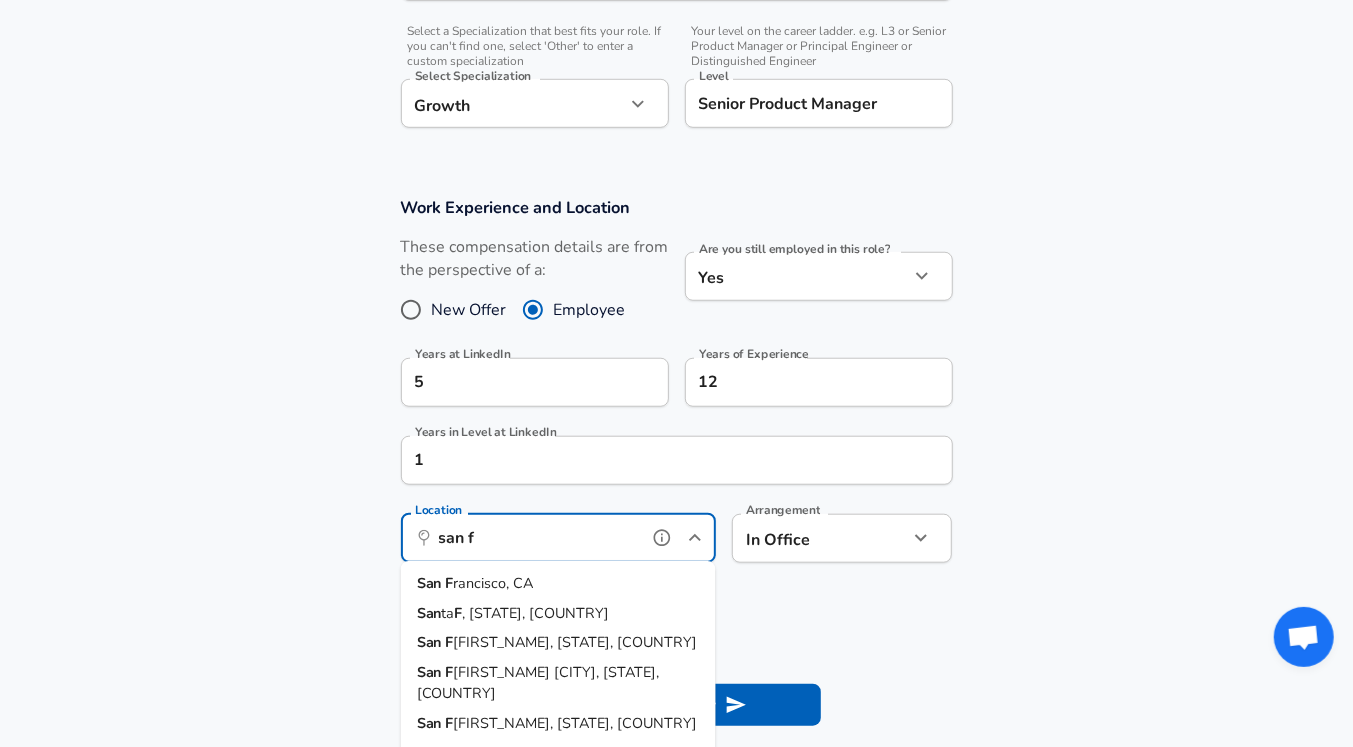 click on "[CITY], [STATE]" at bounding box center (558, 584) 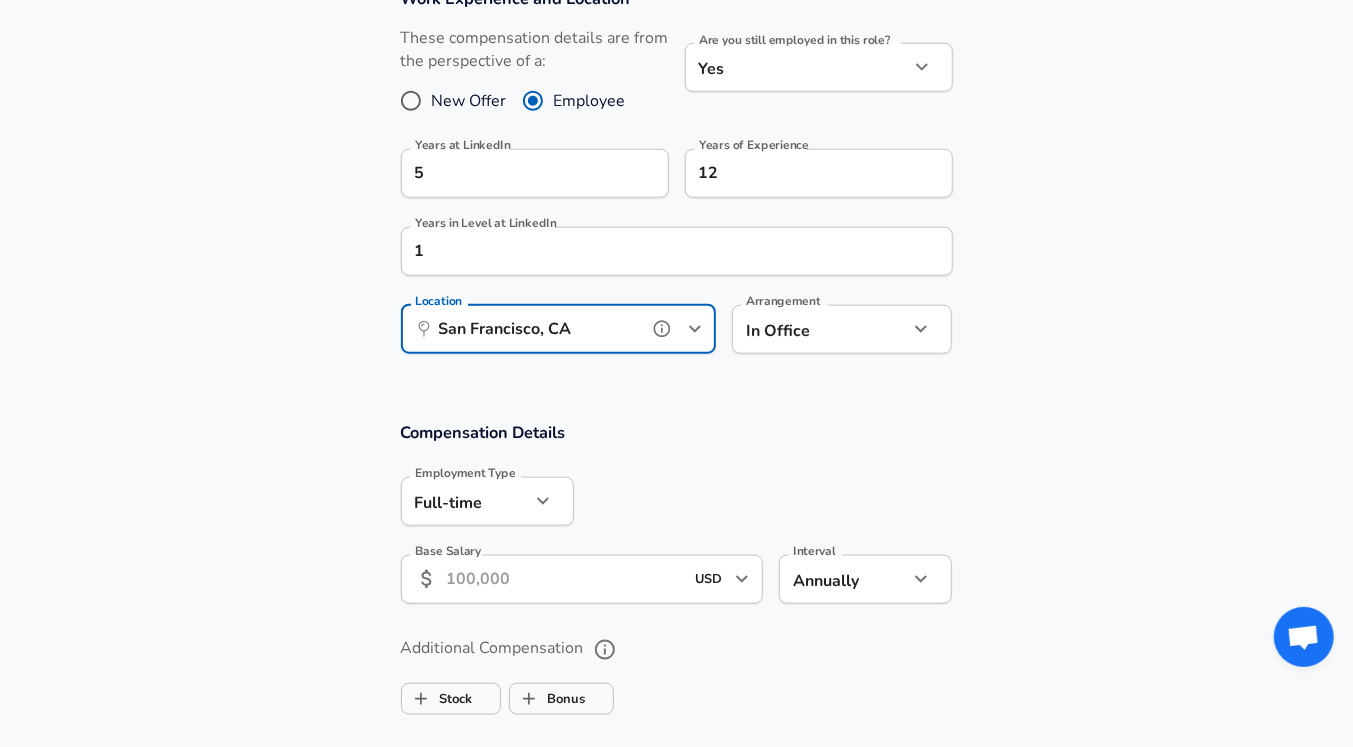 scroll, scrollTop: 1118, scrollLeft: 0, axis: vertical 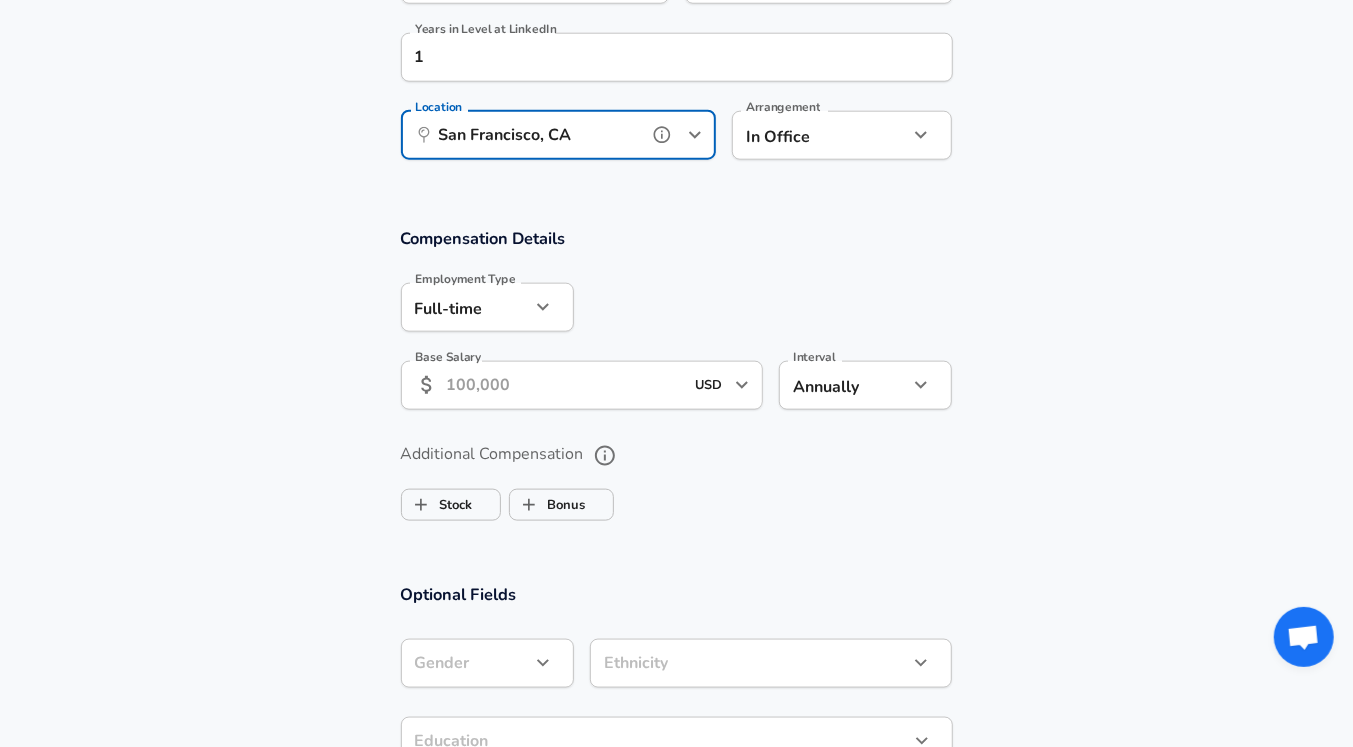 type on "San Francisco, CA" 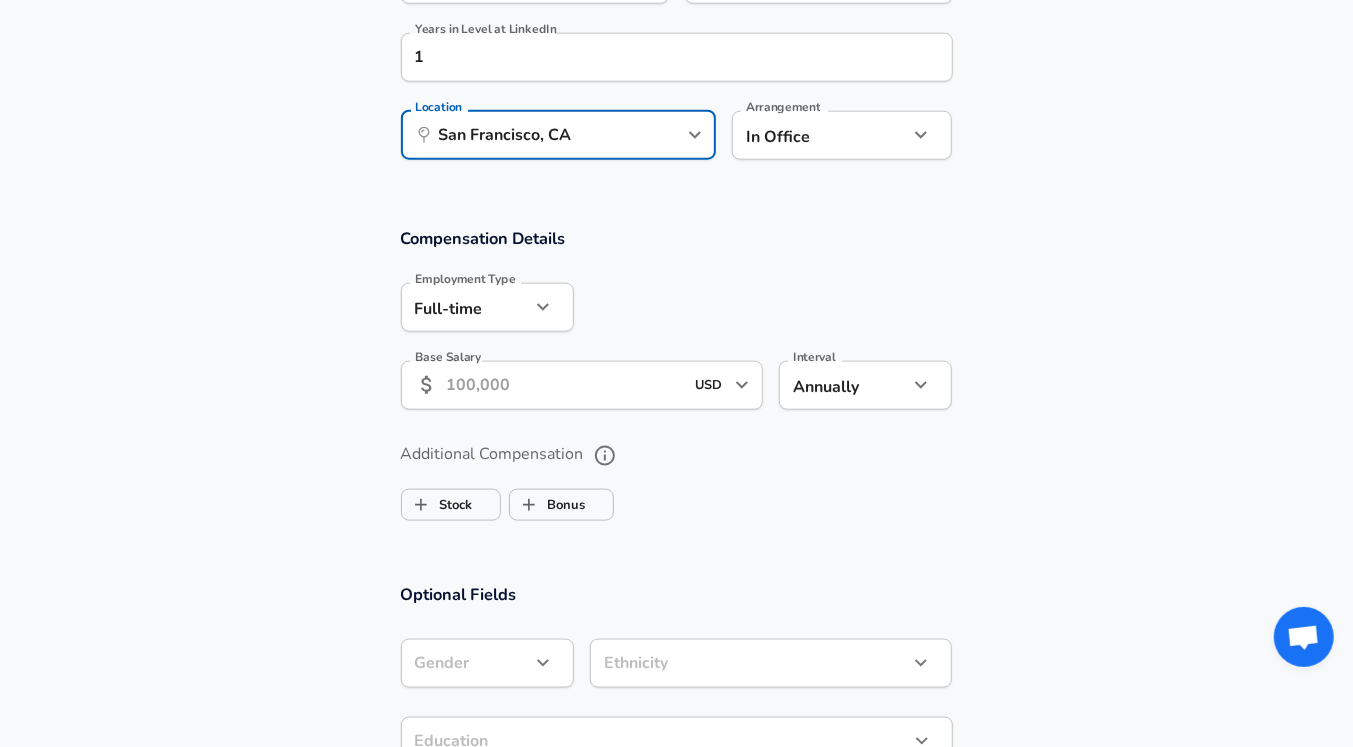 click on "Base Salary" at bounding box center [565, 385] 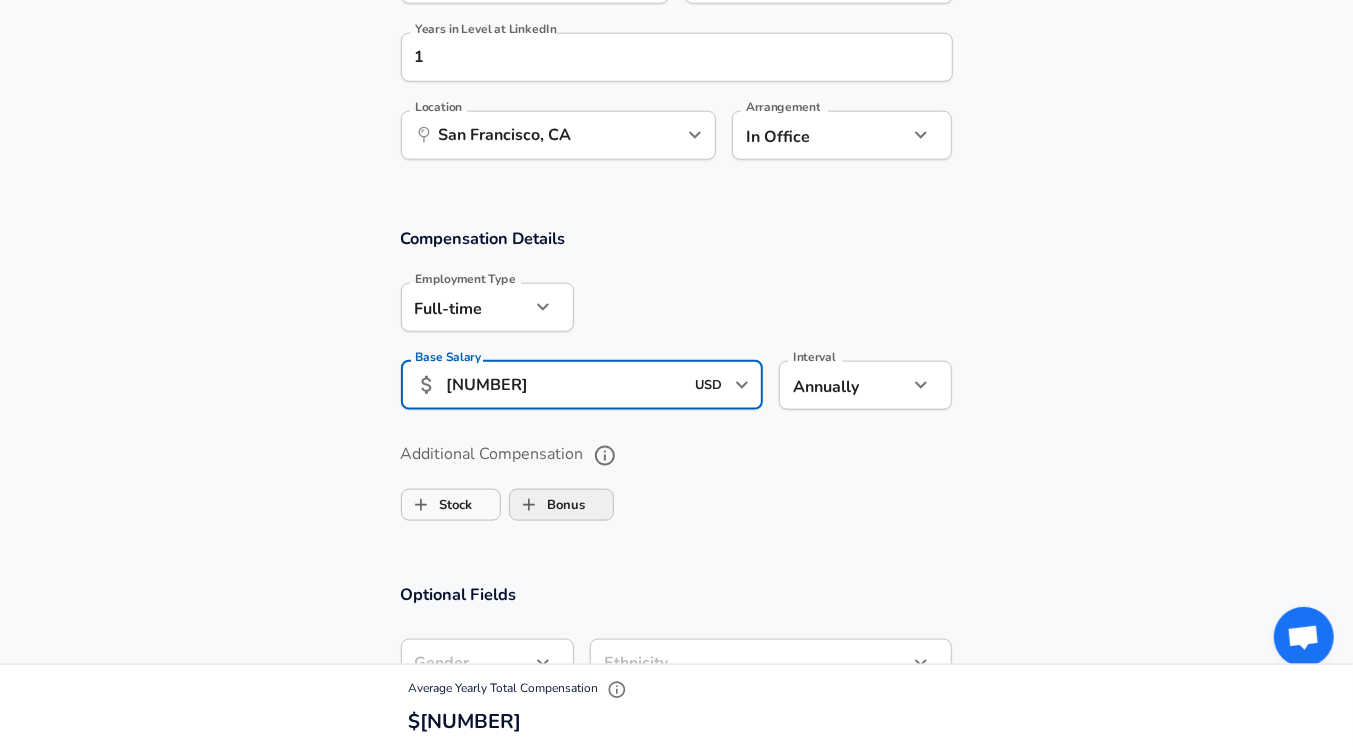 type on "[NUMBER]" 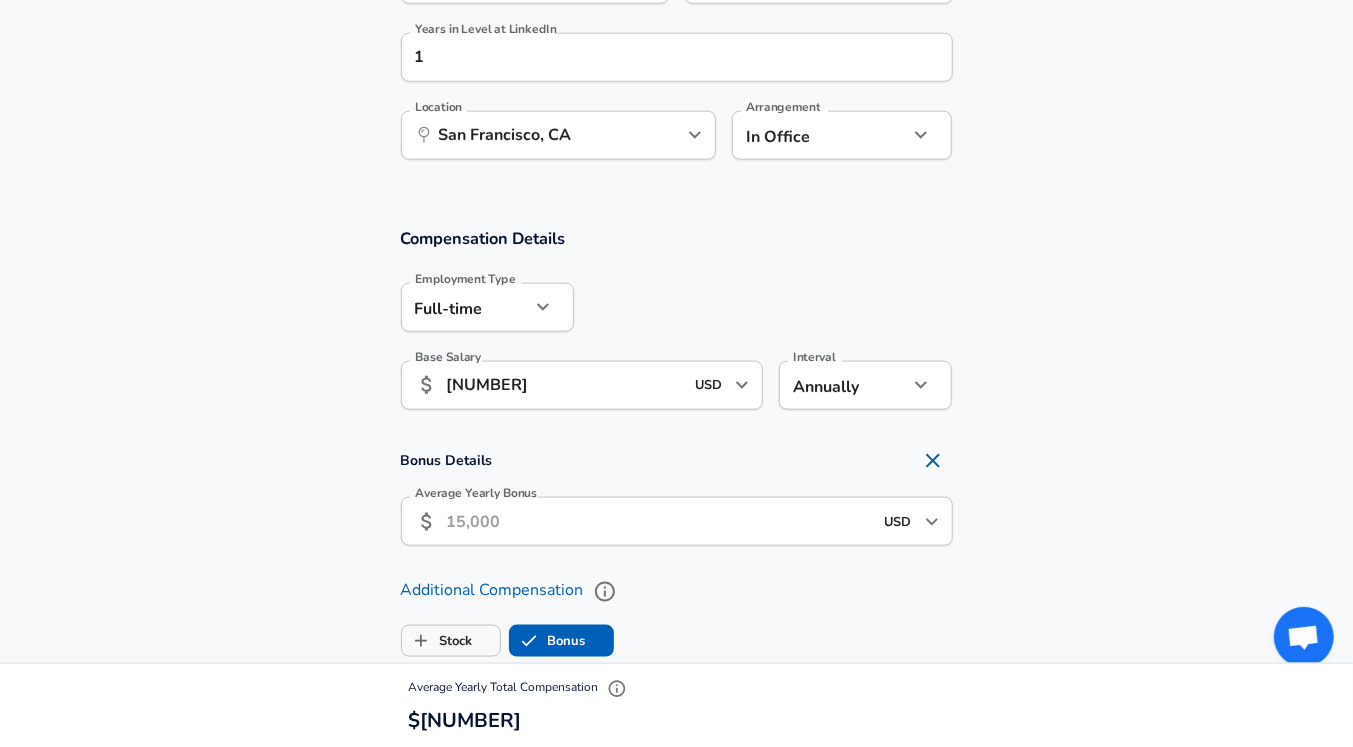 checkbox on "true" 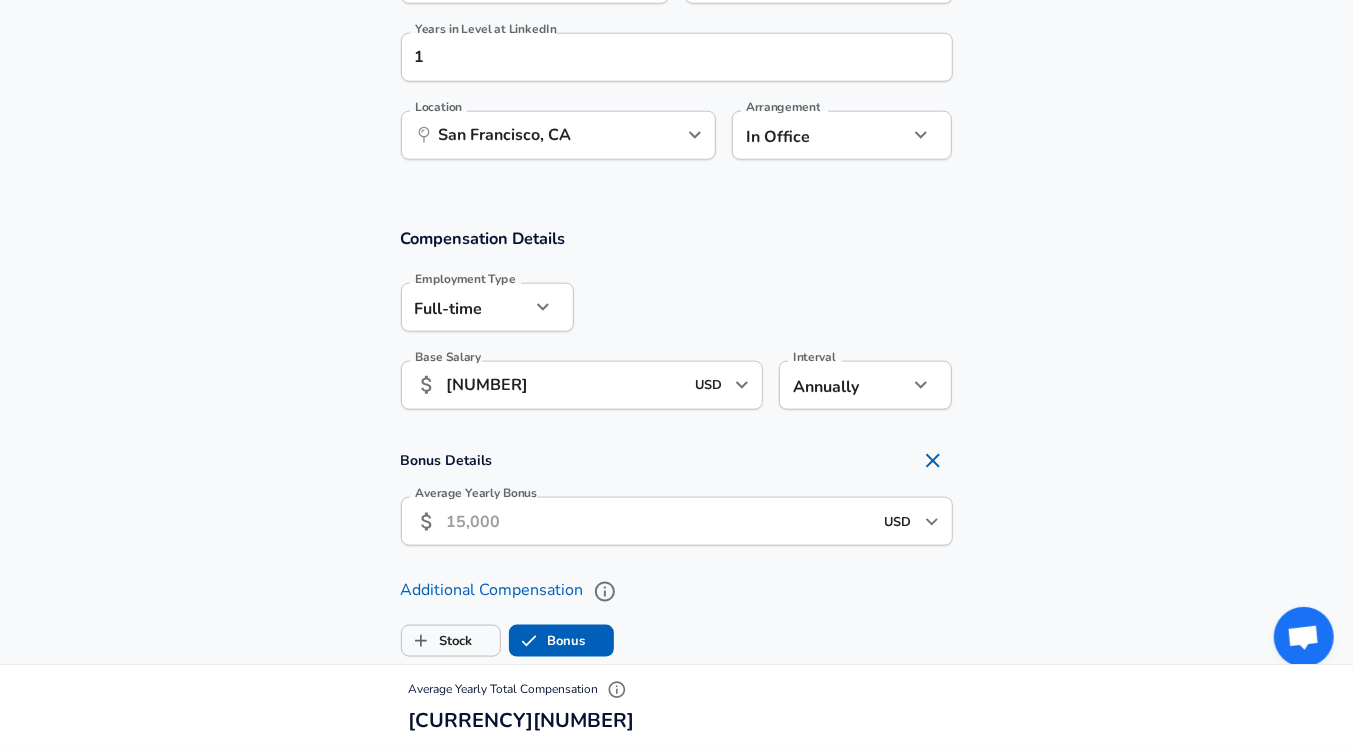 click on "Average Yearly Bonus" at bounding box center [660, 521] 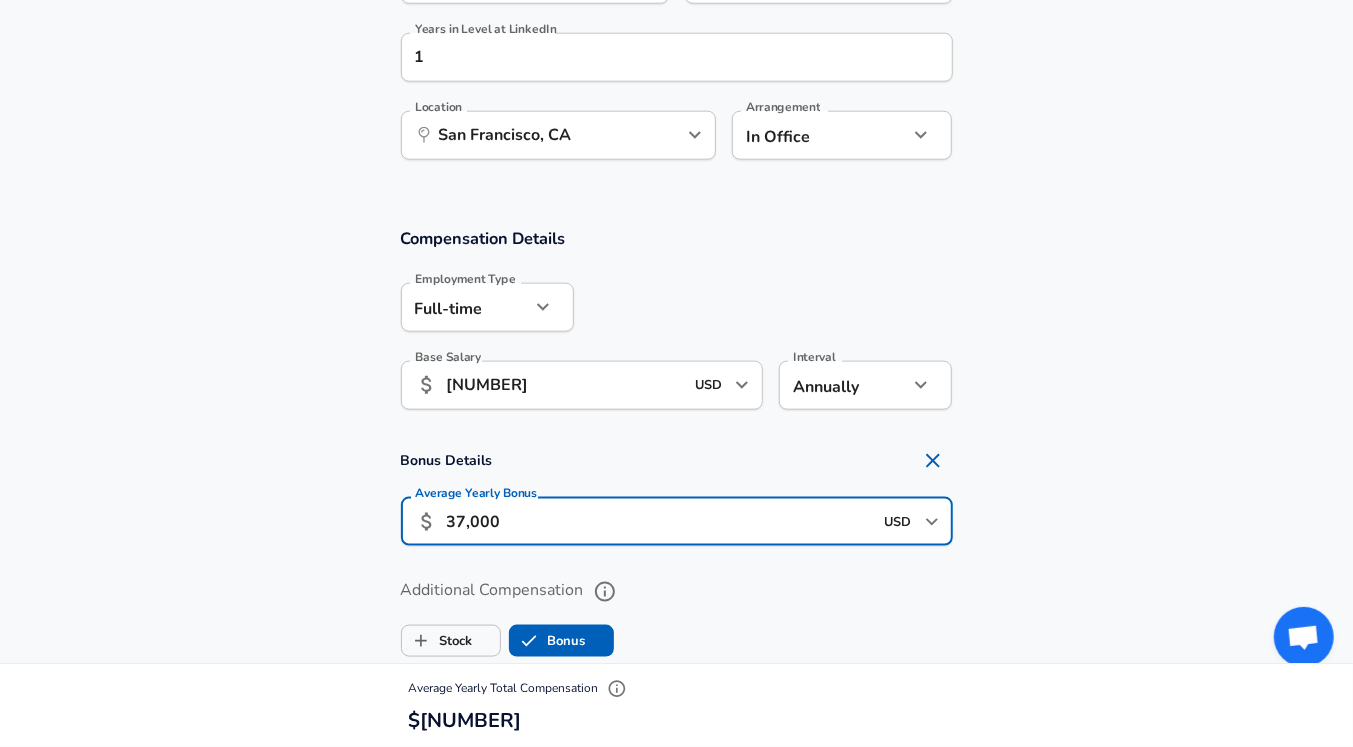 type on "37,000" 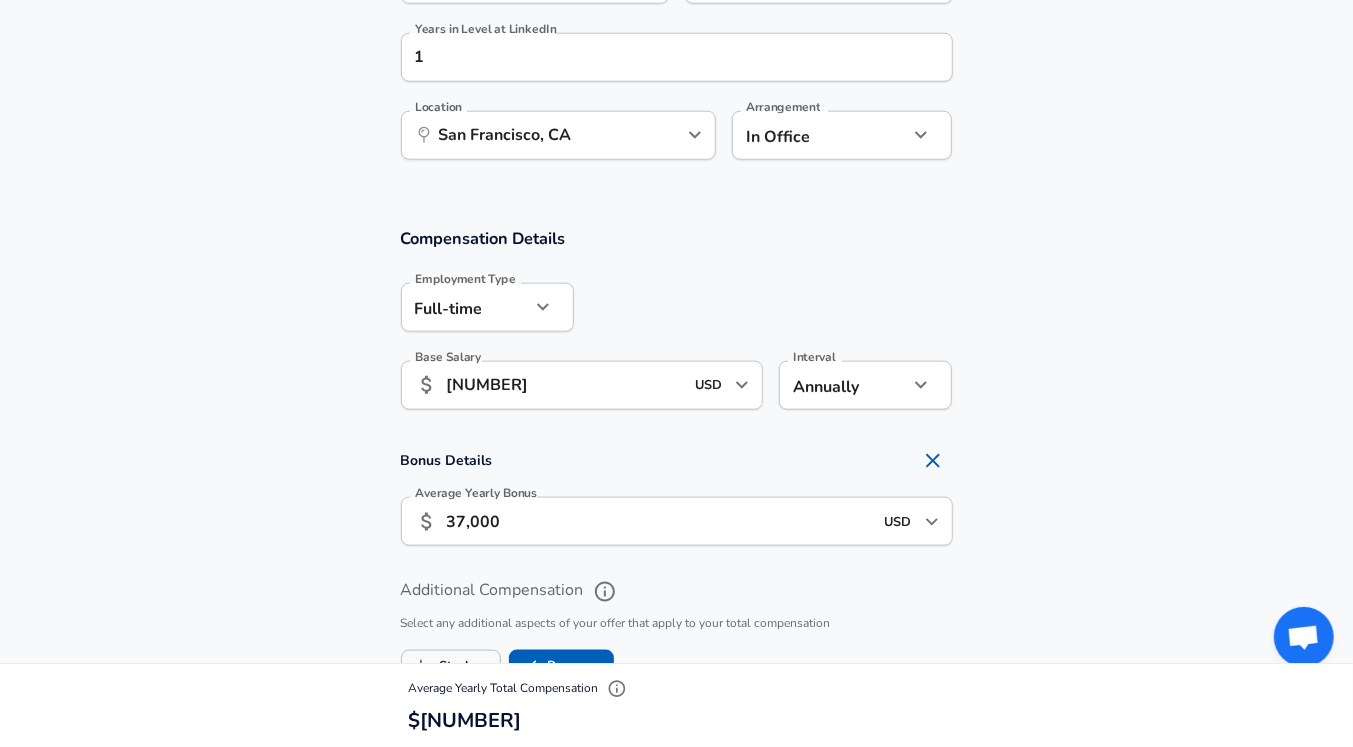scroll, scrollTop: 1216, scrollLeft: 0, axis: vertical 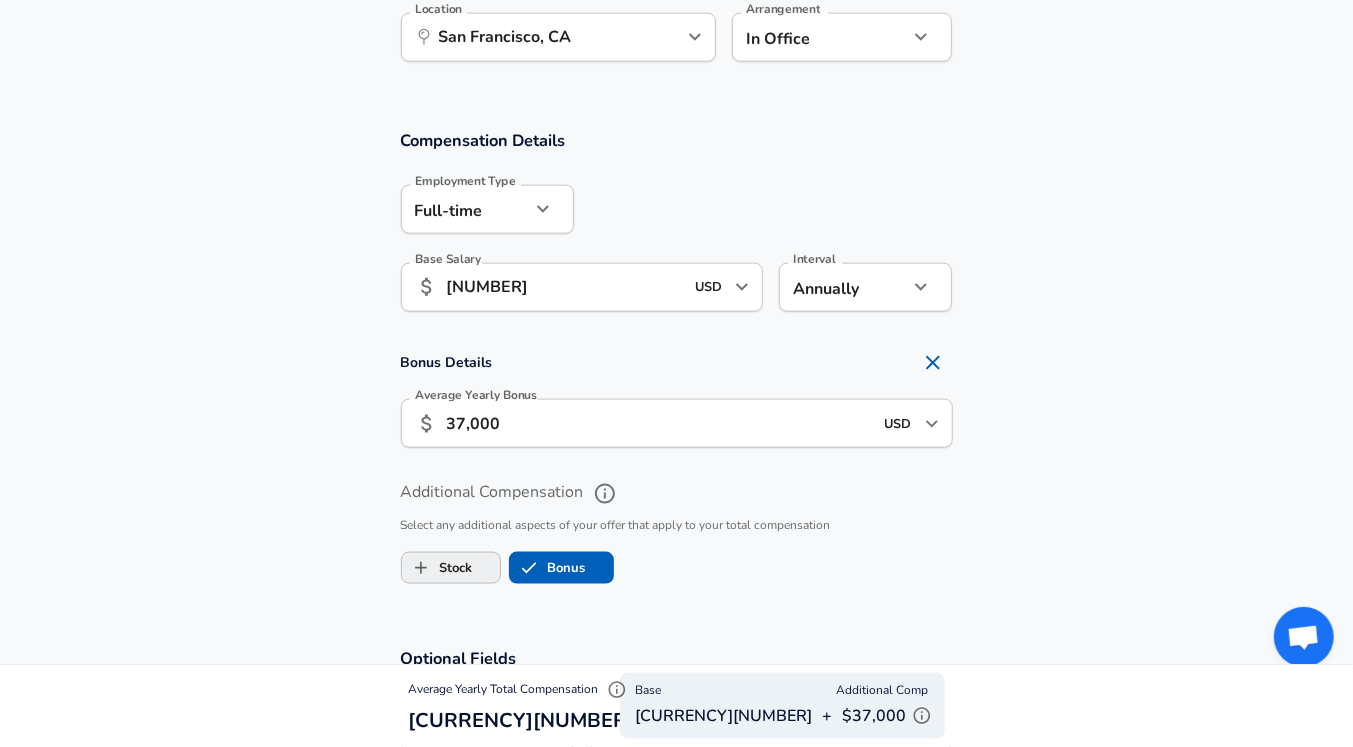 click on "Stock" at bounding box center [437, 568] 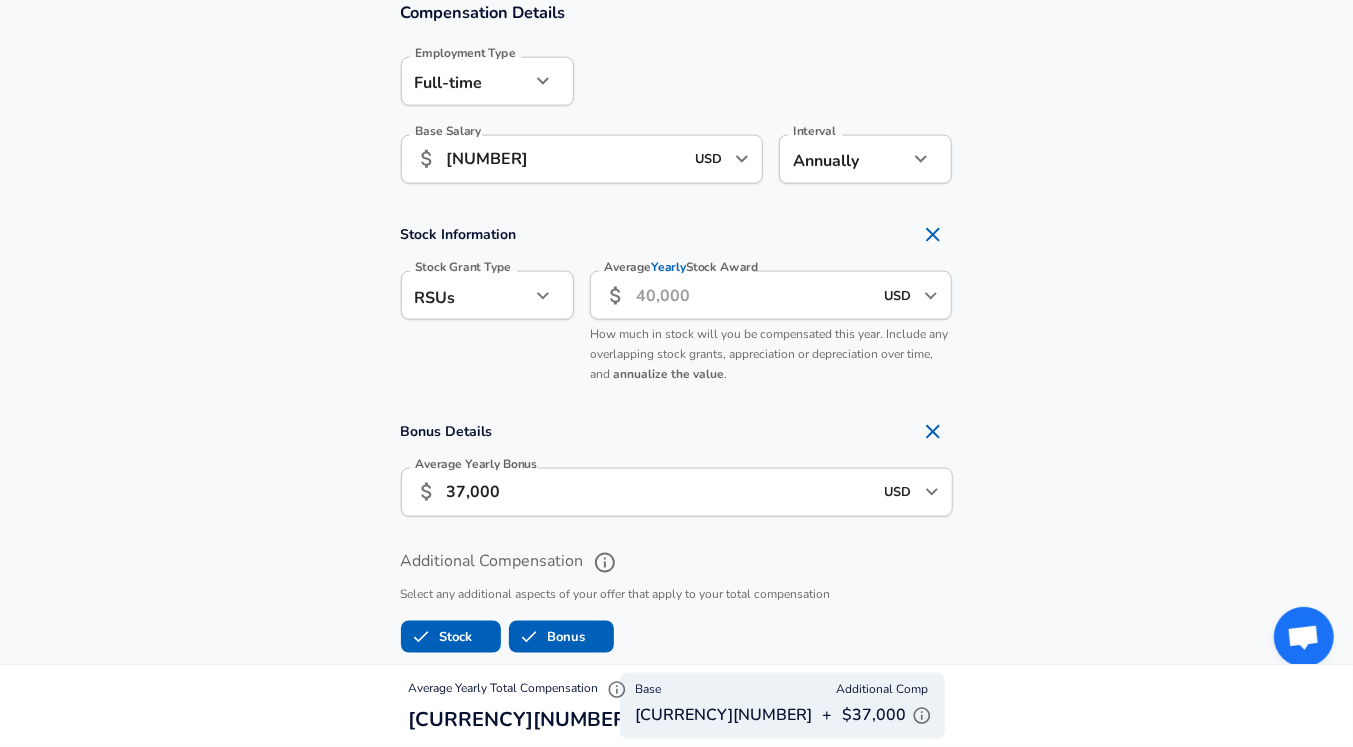 scroll, scrollTop: 1344, scrollLeft: 0, axis: vertical 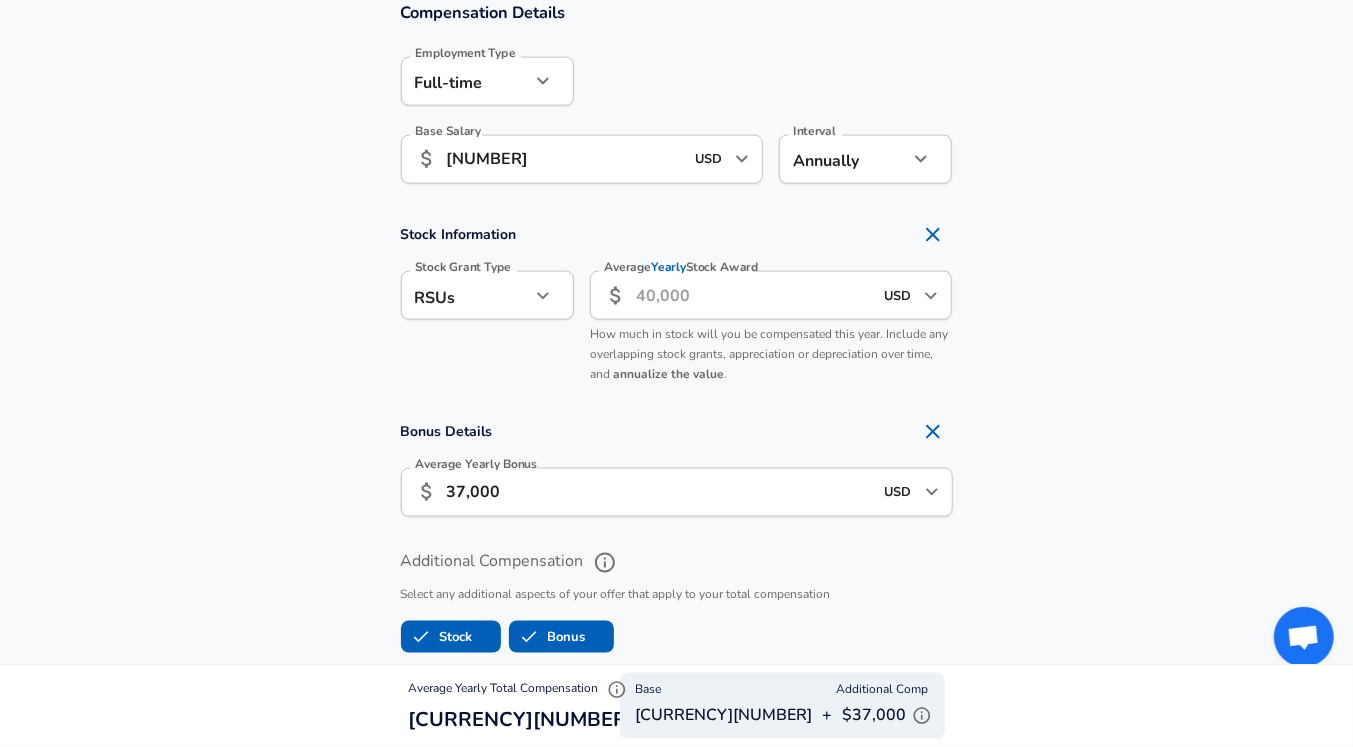 click on "Average  Yearly  Stock Award" at bounding box center (754, 295) 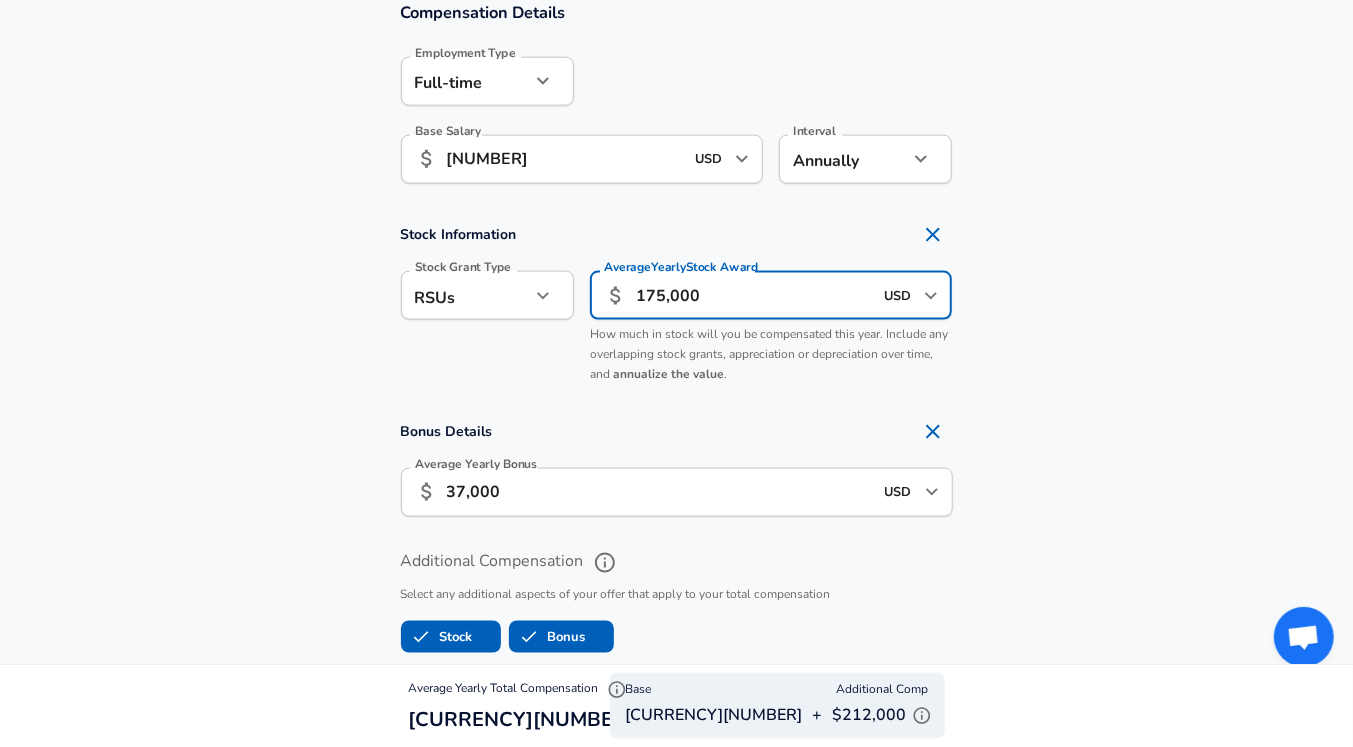 type on "175,000" 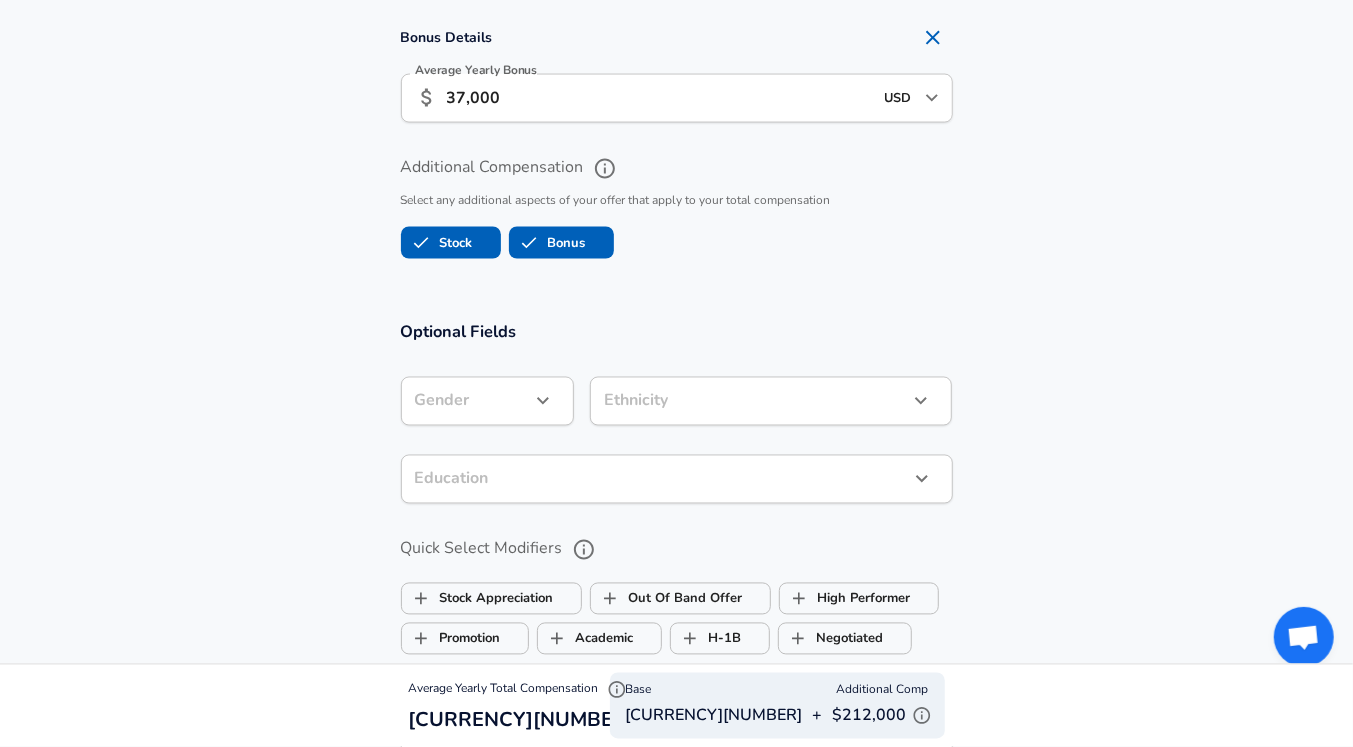 scroll, scrollTop: 1739, scrollLeft: 0, axis: vertical 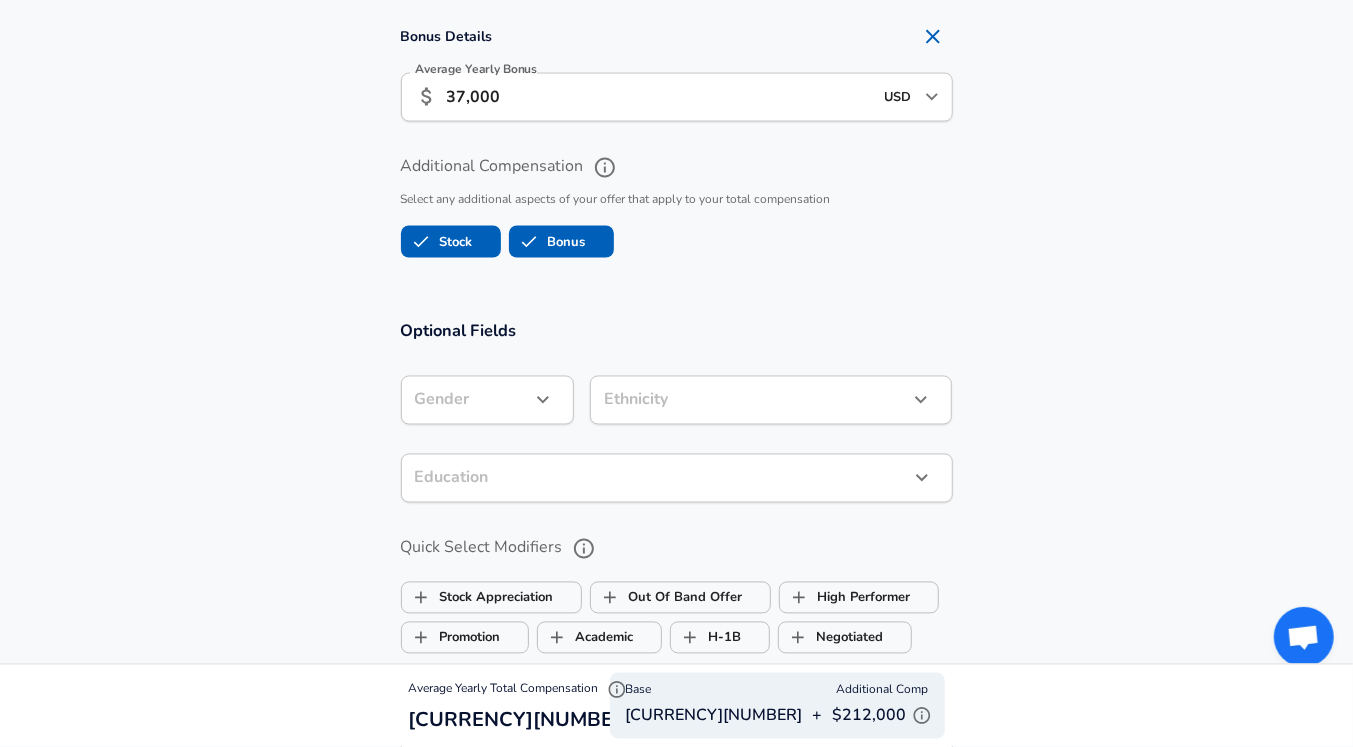 click on "Restart Add Your Salary Upload your offer letter to verify your submission Enhance Privacy and Anonymity No Automatically hides specific fields until there are enough submissions to safely display the full details. More Details Based on your submission and the data points that we have already collected, we will automatically hide and anonymize specific fields if there aren't enough data points to remain sufficiently anonymous. Company <ul><li>Title Information Enter the company you received your offer from Company LinkedIn Company Select the title that closest resembles your official title. This should be similar to the title that was present on your offer letter. Title Senior Product Manager Title Select a job family that best fits your role. If you can't find one, select 'Other' to enter a custom job family Job Family Product Manager Job Family Select Specialization Select Specialization Growth Growth" at bounding box center (676, -1366) 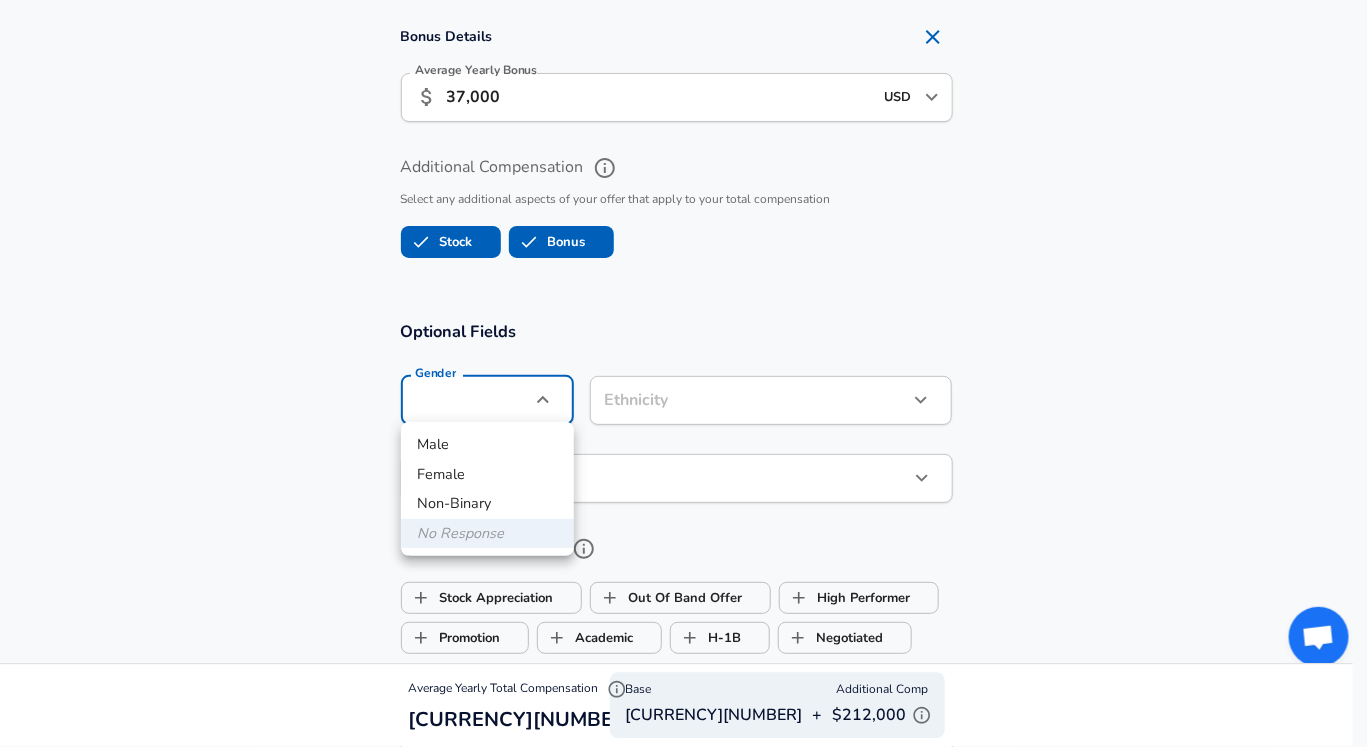 click on "Male" at bounding box center [487, 445] 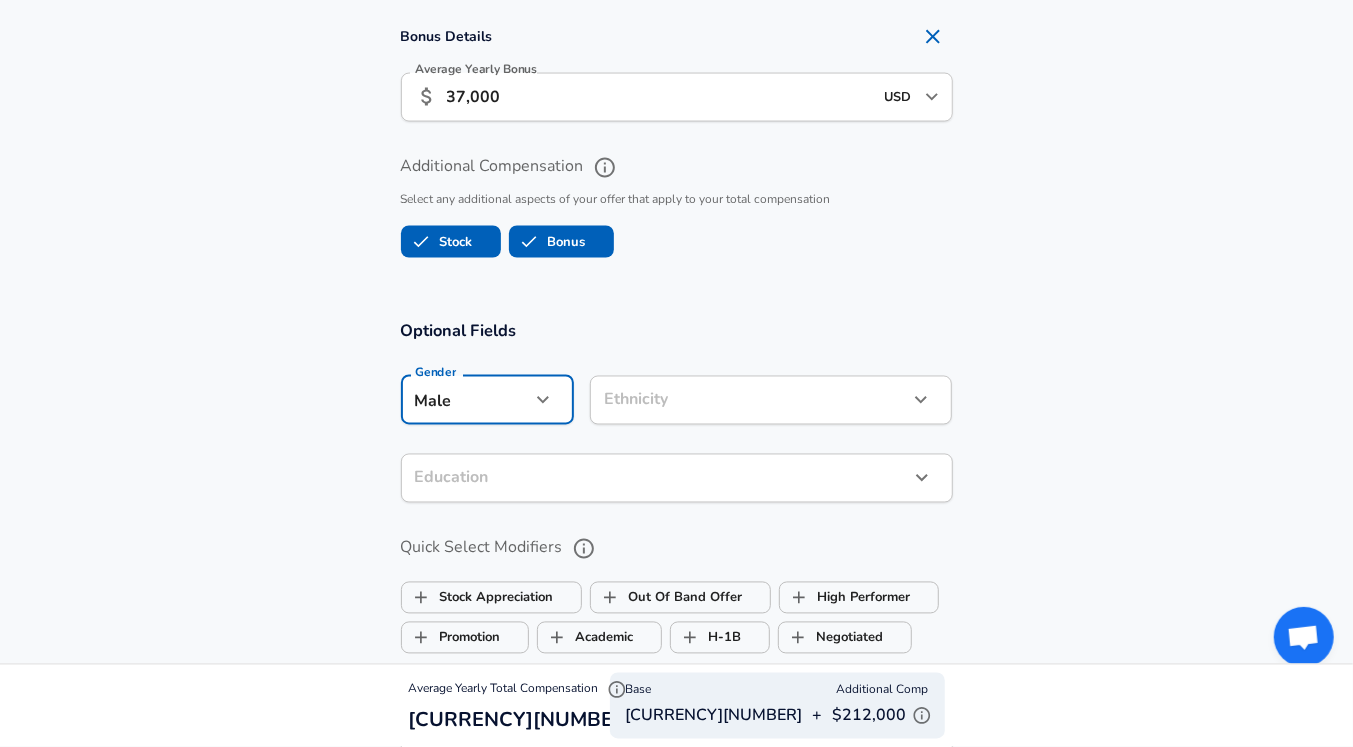 click on "Restart Add Your Salary Upload your offer letter to verify your submission Enhance Privacy and Anonymity No Automatically hides specific fields until there are enough submissions to safely display the full details. More Details Based on your submission and the data points that we have already collected, we will automatically hide and anonymize specific fields if there aren't enough data points to remain sufficiently anonymous. Company <ul><li>Title Information Enter the company you received your offer from Company LinkedIn Company Select the title that closest resembles your official title. This should be similar to the title that was present on your offer letter. Title Senior Product Manager Title Select a job family that best fits your role. If you can't find one, select 'Other' to enter a custom job family Job Family Product Manager Job Family Select Specialization Select Specialization Growth Growth" at bounding box center [676, -1366] 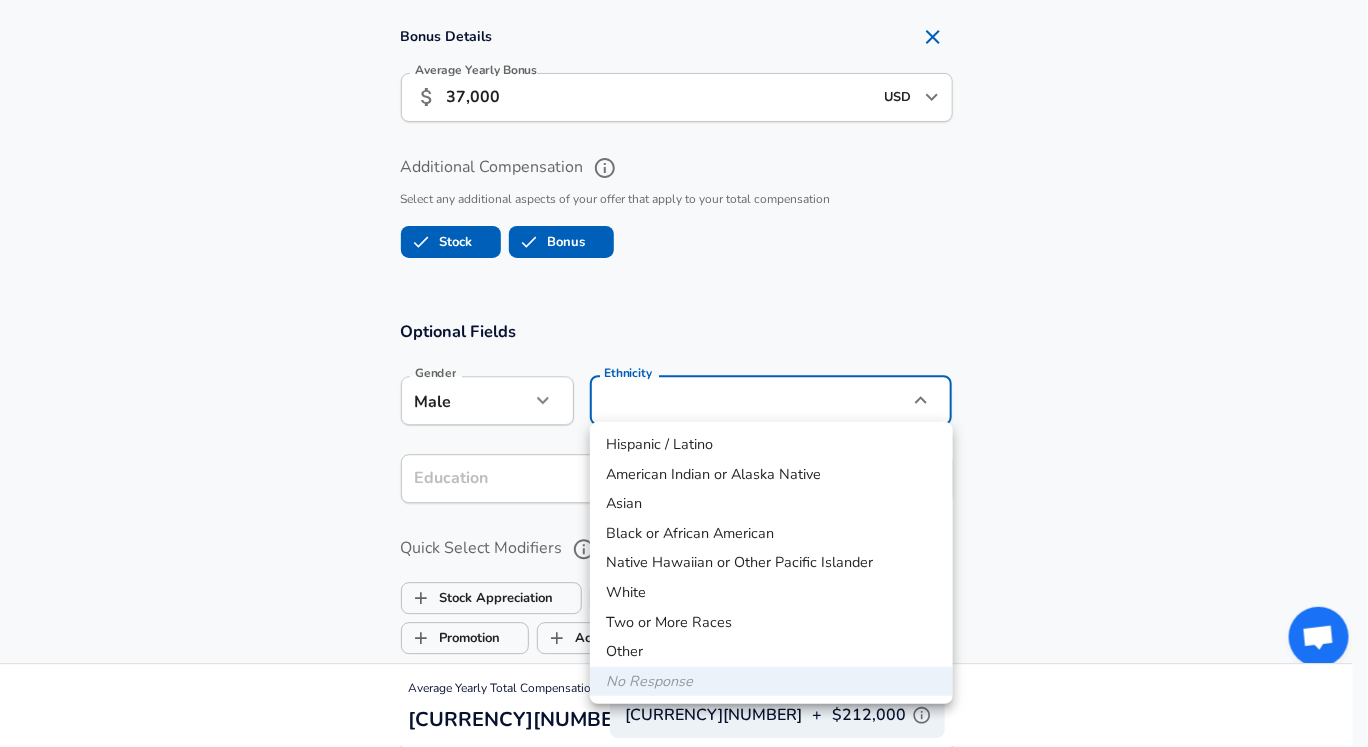 click on "Asian" at bounding box center [771, 504] 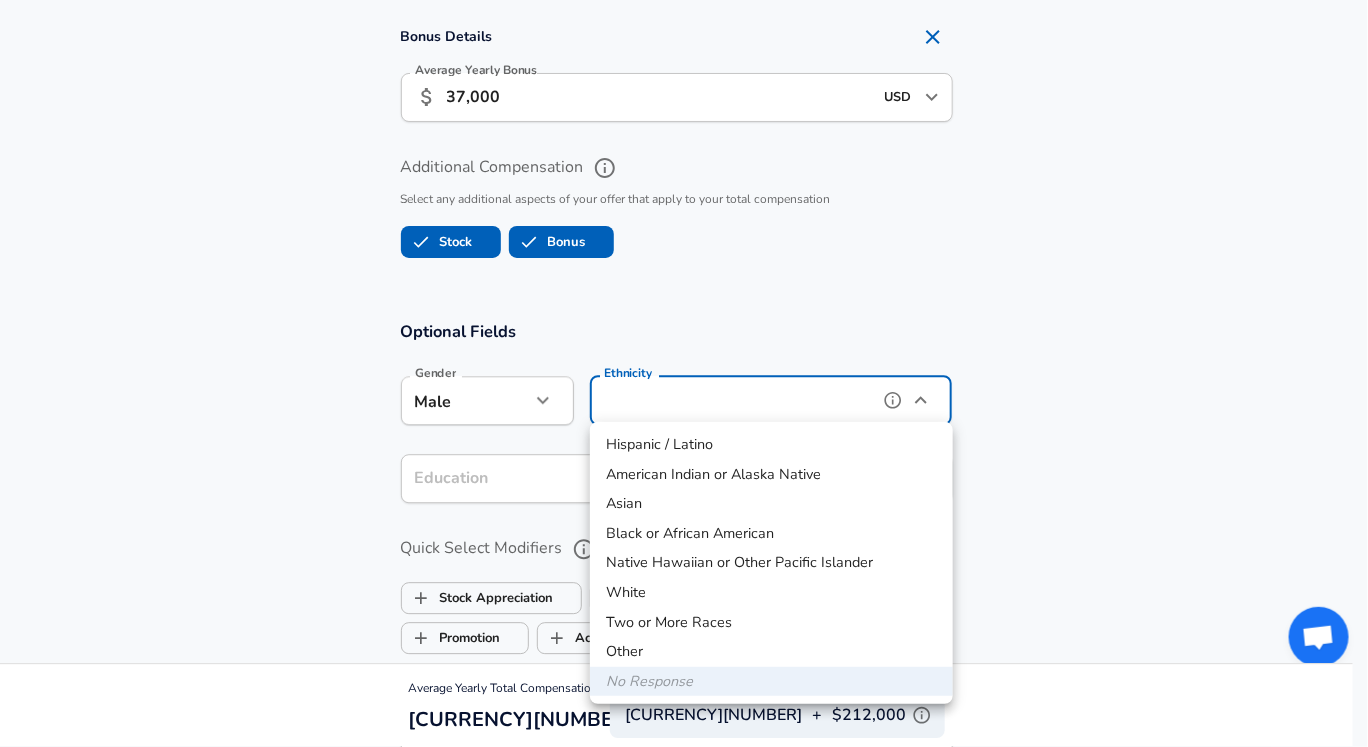 type on "Asian" 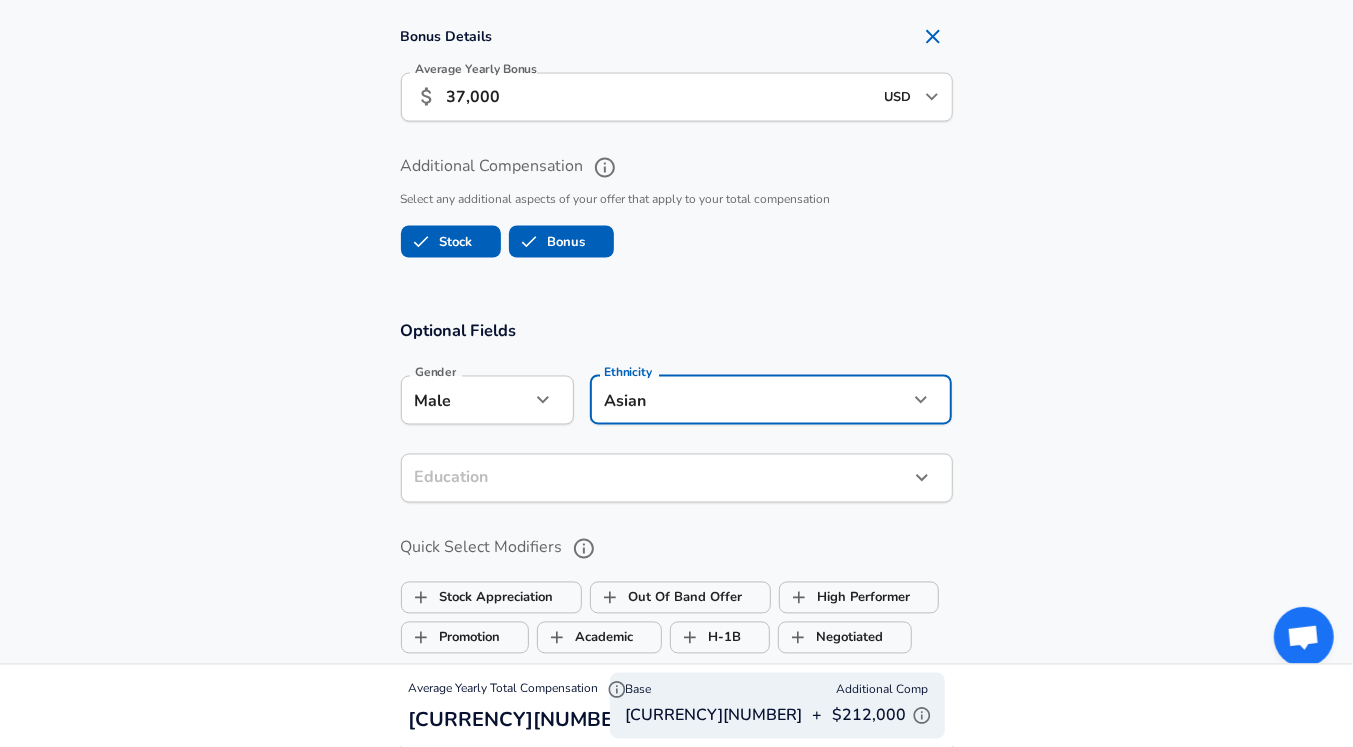 click on "Restart Add Your Salary Upload your offer letter to verify your submission Enhance Privacy and Anonymity No Automatically hides specific fields until there are enough submissions to safely display the full details. More Details Based on your submission and the data points that we have already collected, we will automatically hide and anonymize specific fields if there aren't enough data points to remain sufficiently anonymous. Company <ul><li>Title Information Enter the company you received your offer from Company LinkedIn Company Select the title that closest resembles your official title. This should be similar to the title that was present on your offer letter. Title Senior Product Manager Title Select a job family that best fits your role. If you can't find one, select 'Other' to enter a custom job family Job Family Product Manager Job Family Select Specialization Select Specialization Growth Growth" at bounding box center [676, -1366] 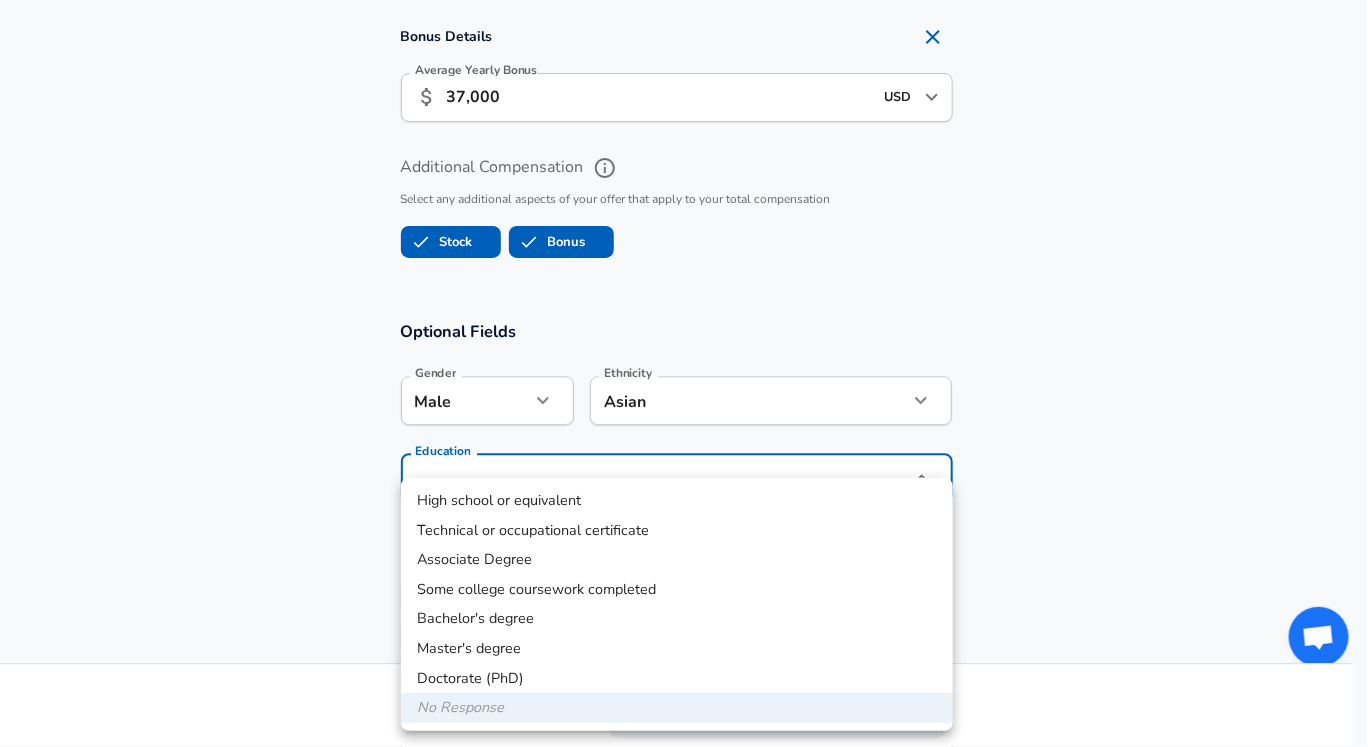 click on "Master's degree" at bounding box center [677, 649] 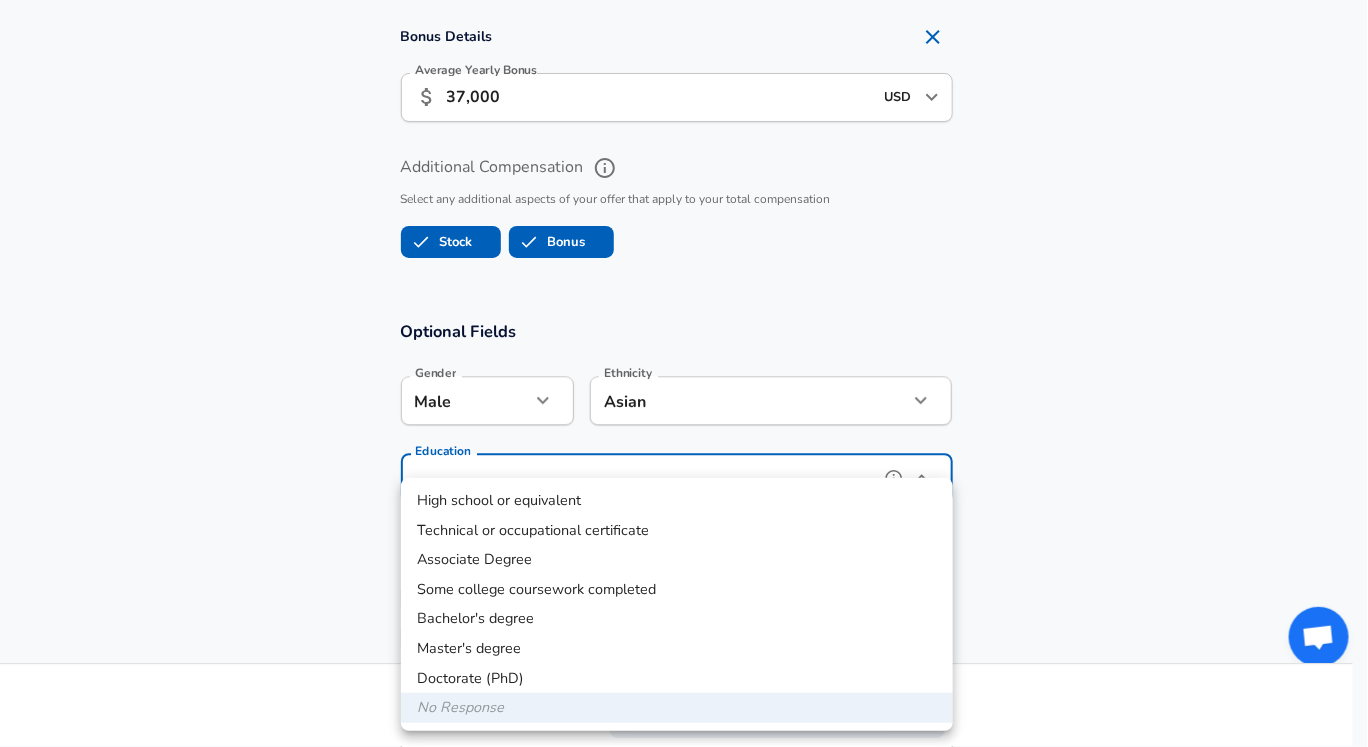 type on "Masters degree" 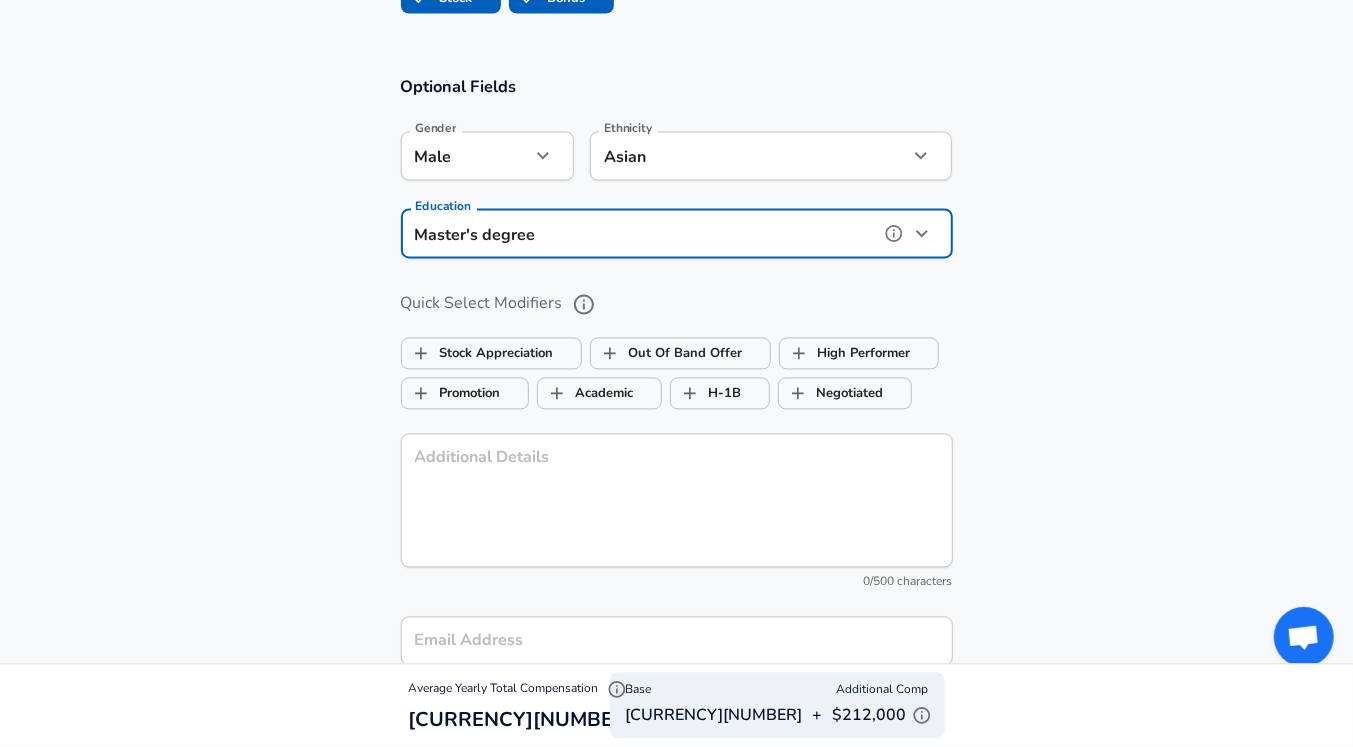 scroll, scrollTop: 1984, scrollLeft: 0, axis: vertical 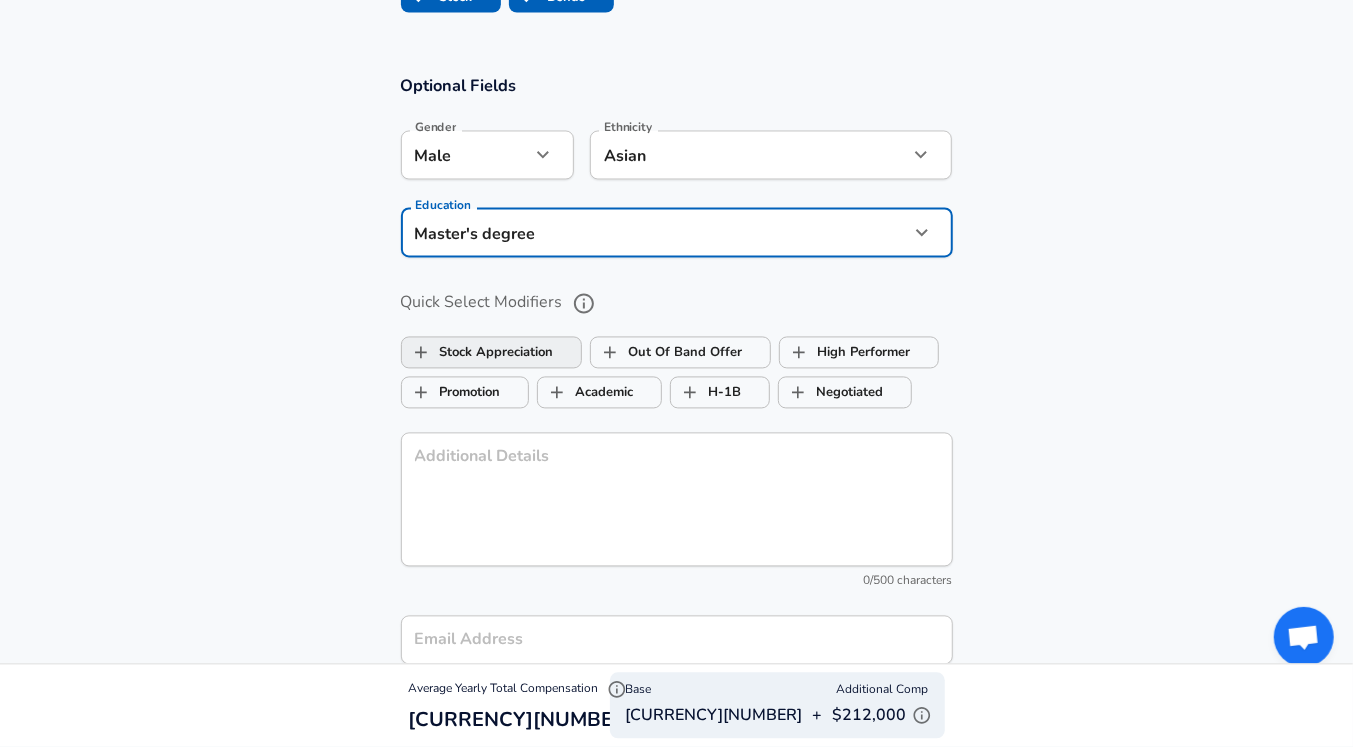 click on "Stock Appreciation" at bounding box center (478, 353) 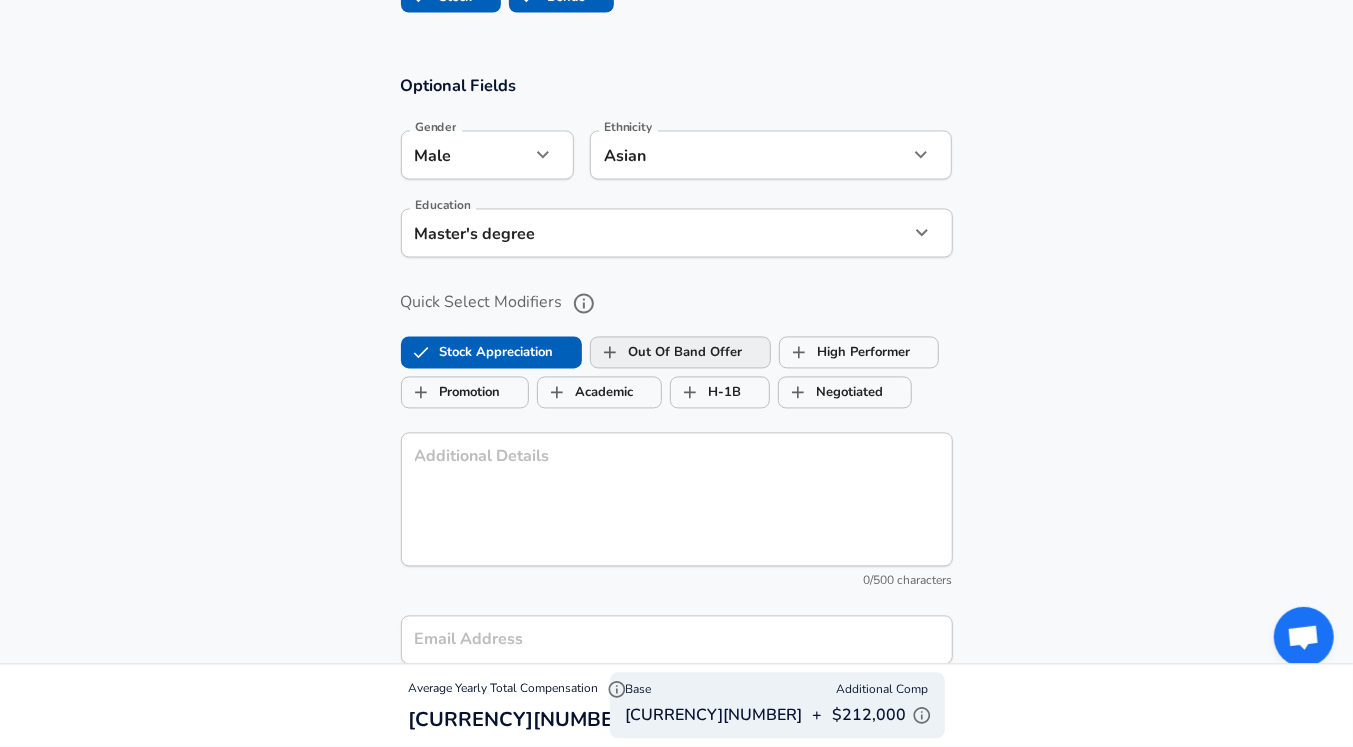 click on "Out Of Band Offer" at bounding box center (667, 353) 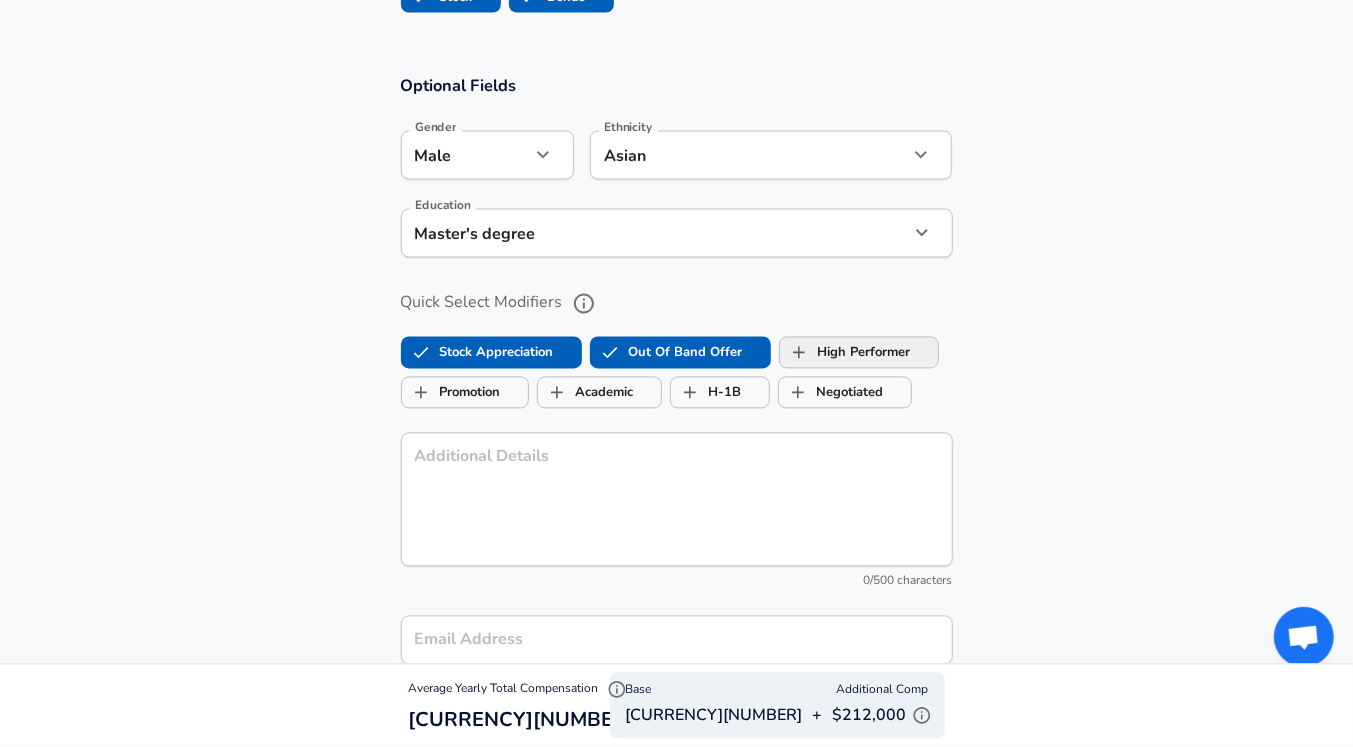 click on "High Performer" at bounding box center (845, 353) 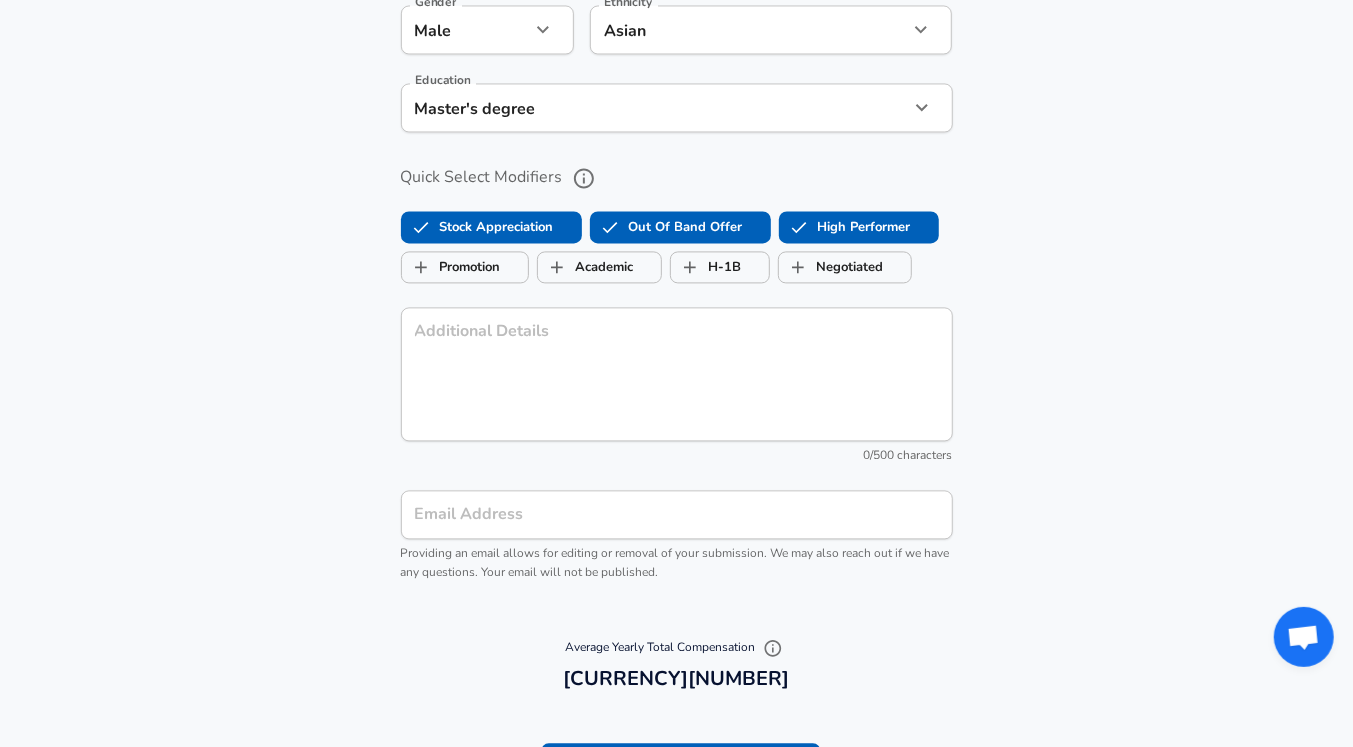 scroll, scrollTop: 2130, scrollLeft: 0, axis: vertical 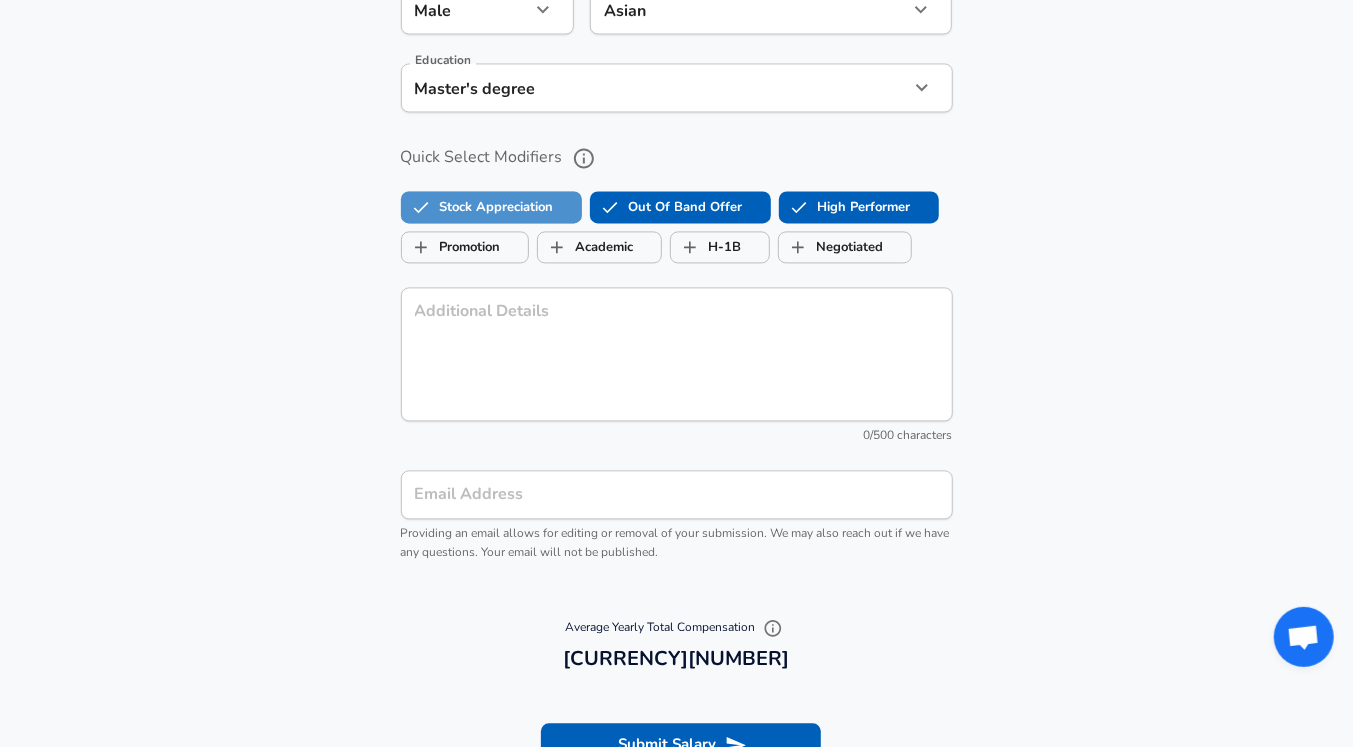 click on "Stock Appreciation" at bounding box center (478, 207) 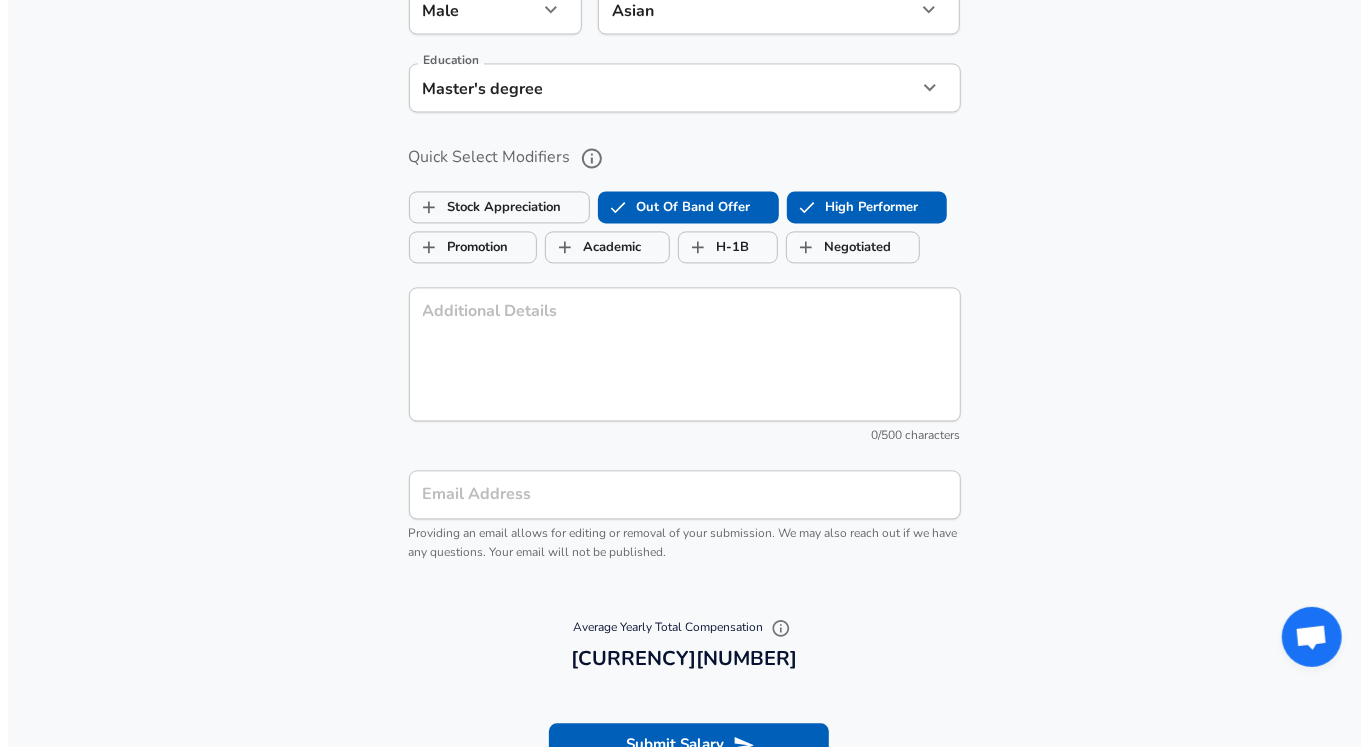 scroll, scrollTop: 2270, scrollLeft: 0, axis: vertical 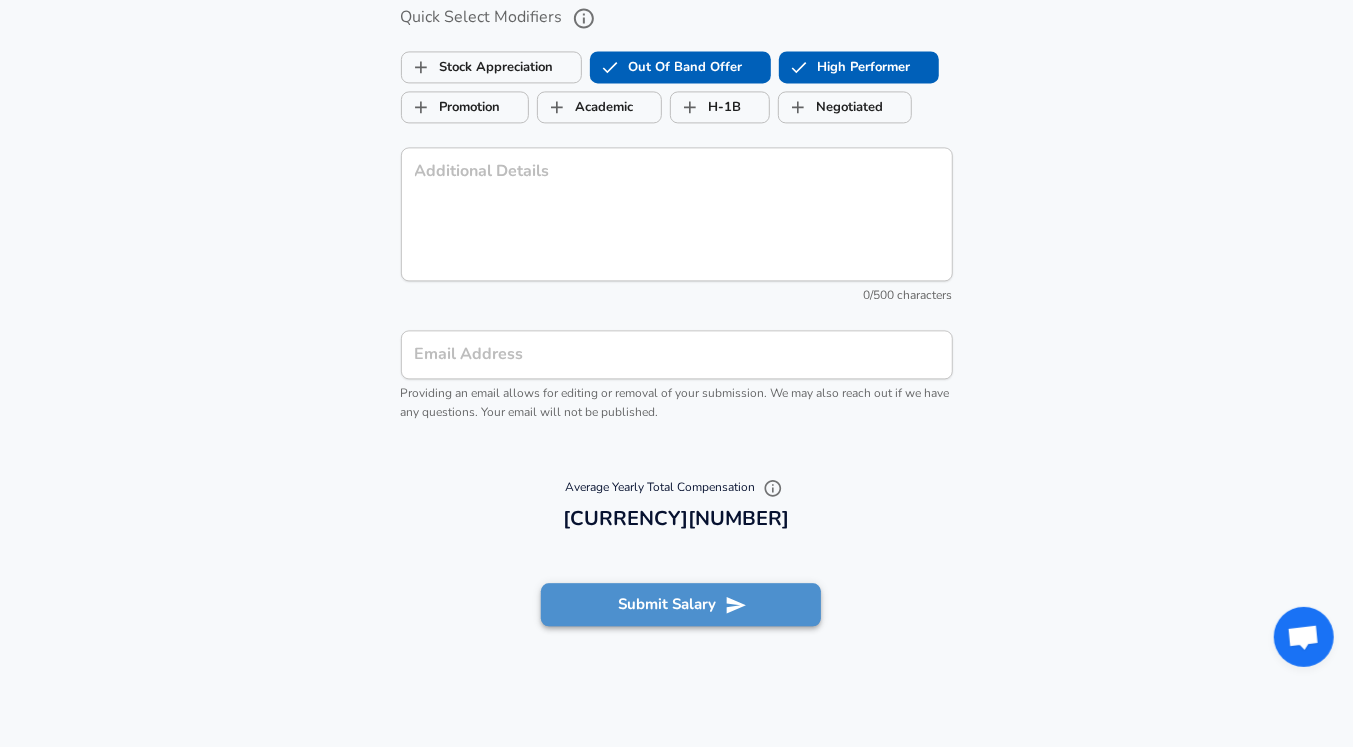 click on "Submit Salary" at bounding box center [681, 604] 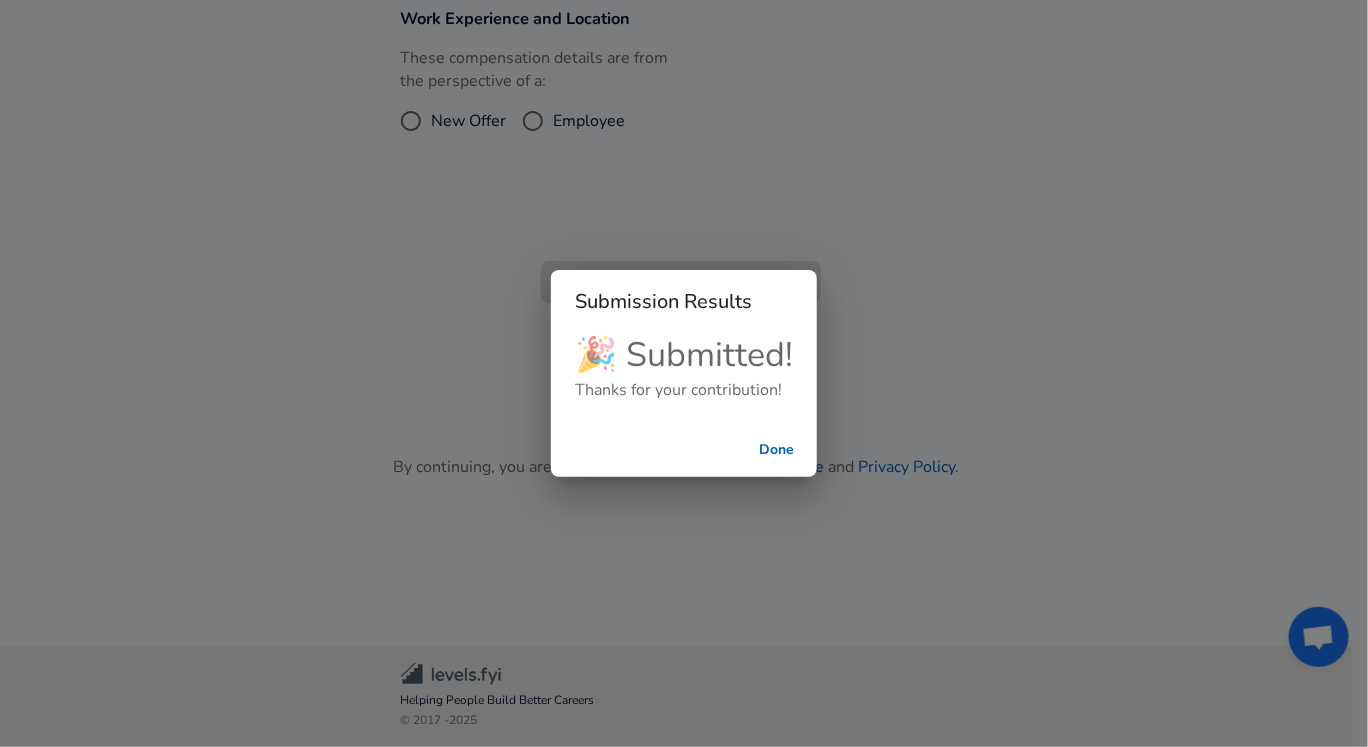 scroll, scrollTop: 456, scrollLeft: 0, axis: vertical 